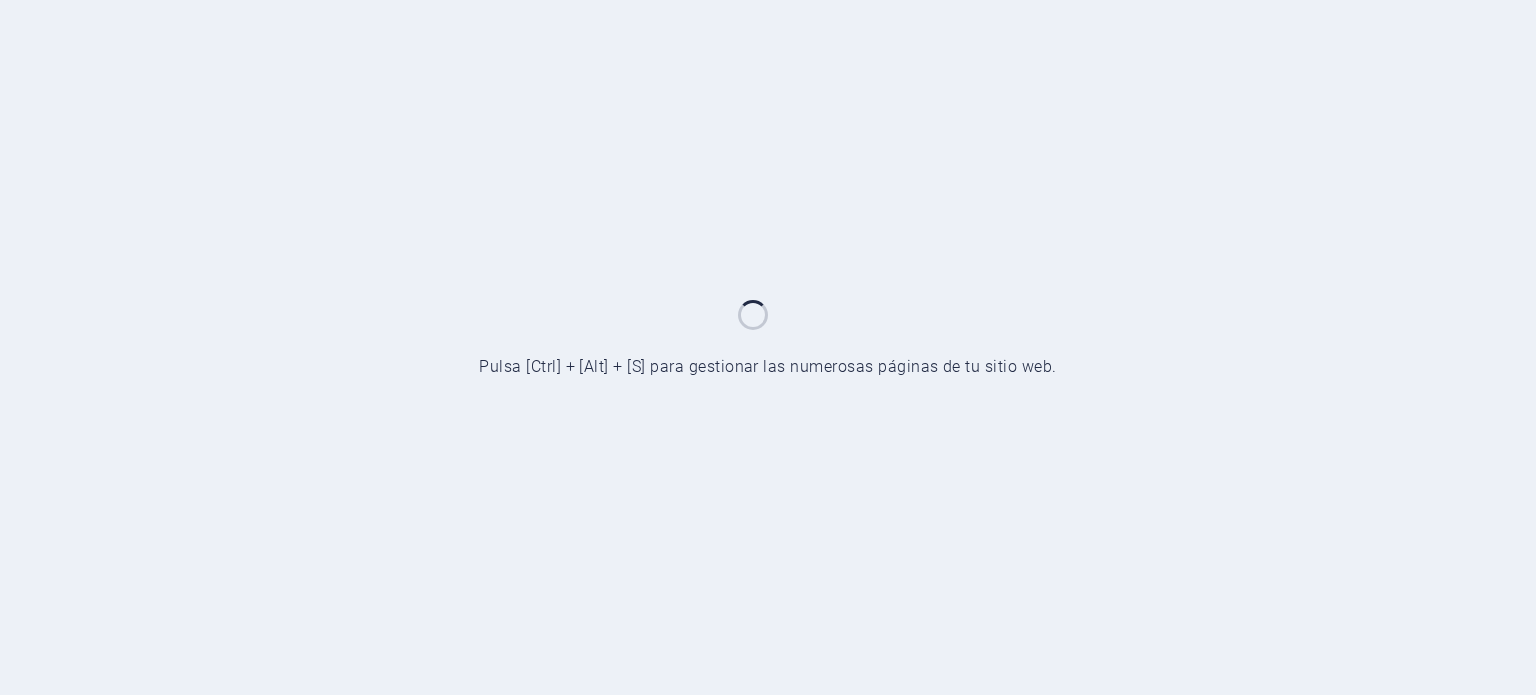 scroll, scrollTop: 0, scrollLeft: 0, axis: both 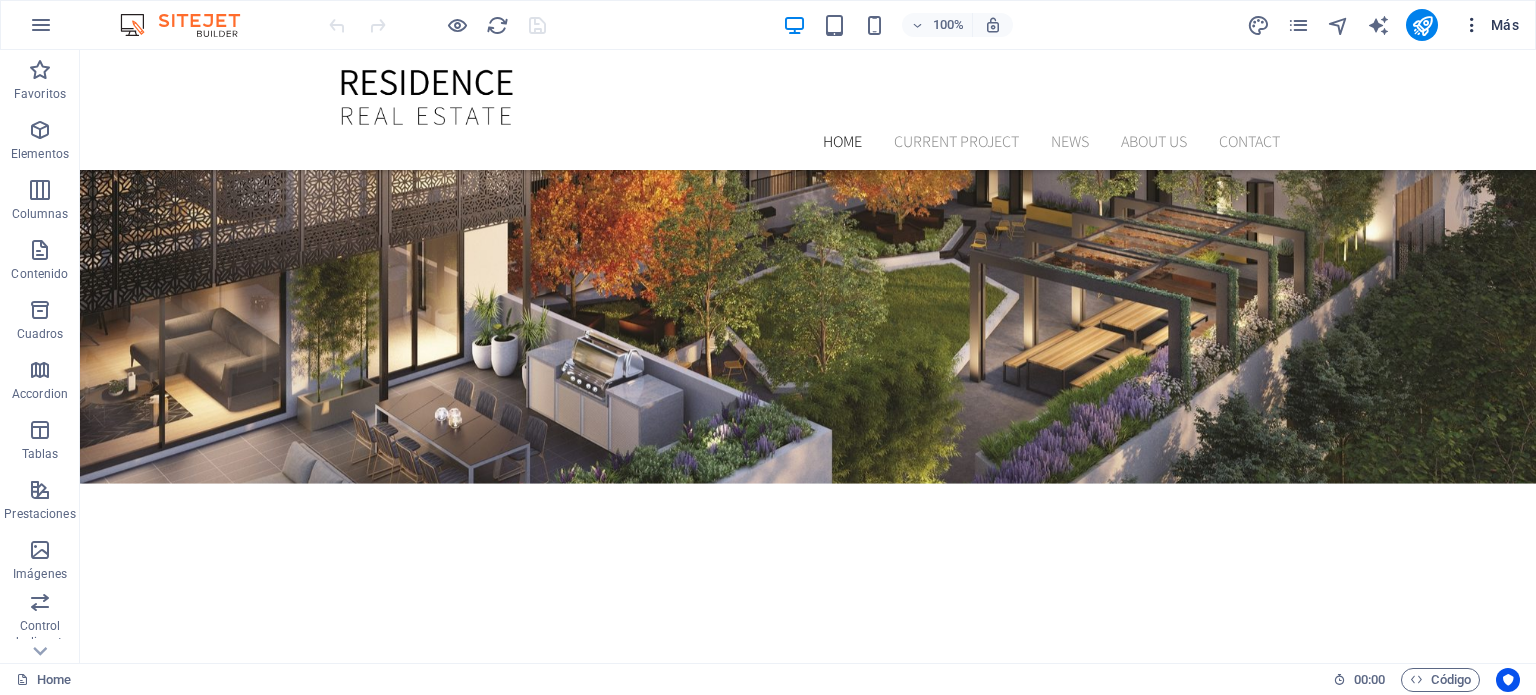 click at bounding box center [1472, 25] 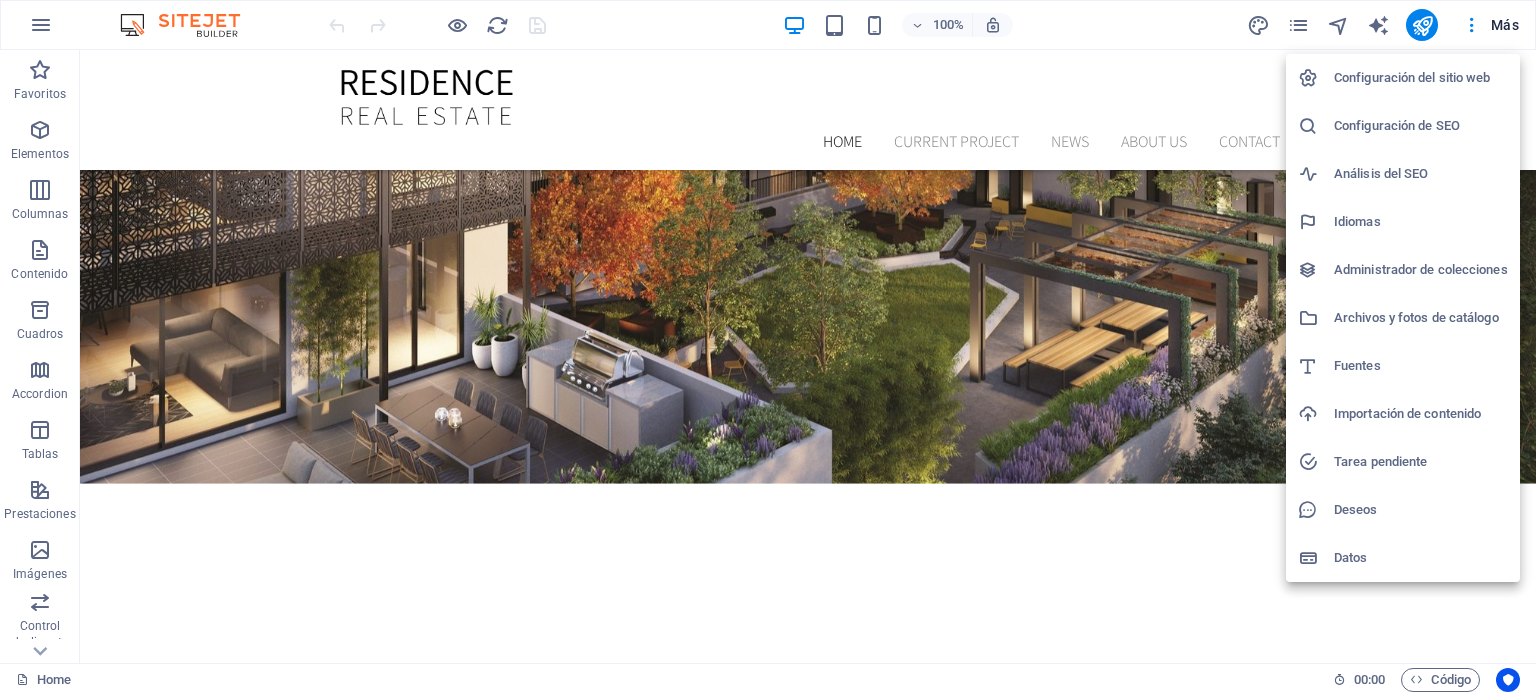 click on "Configuración del sitio web" at bounding box center (1421, 78) 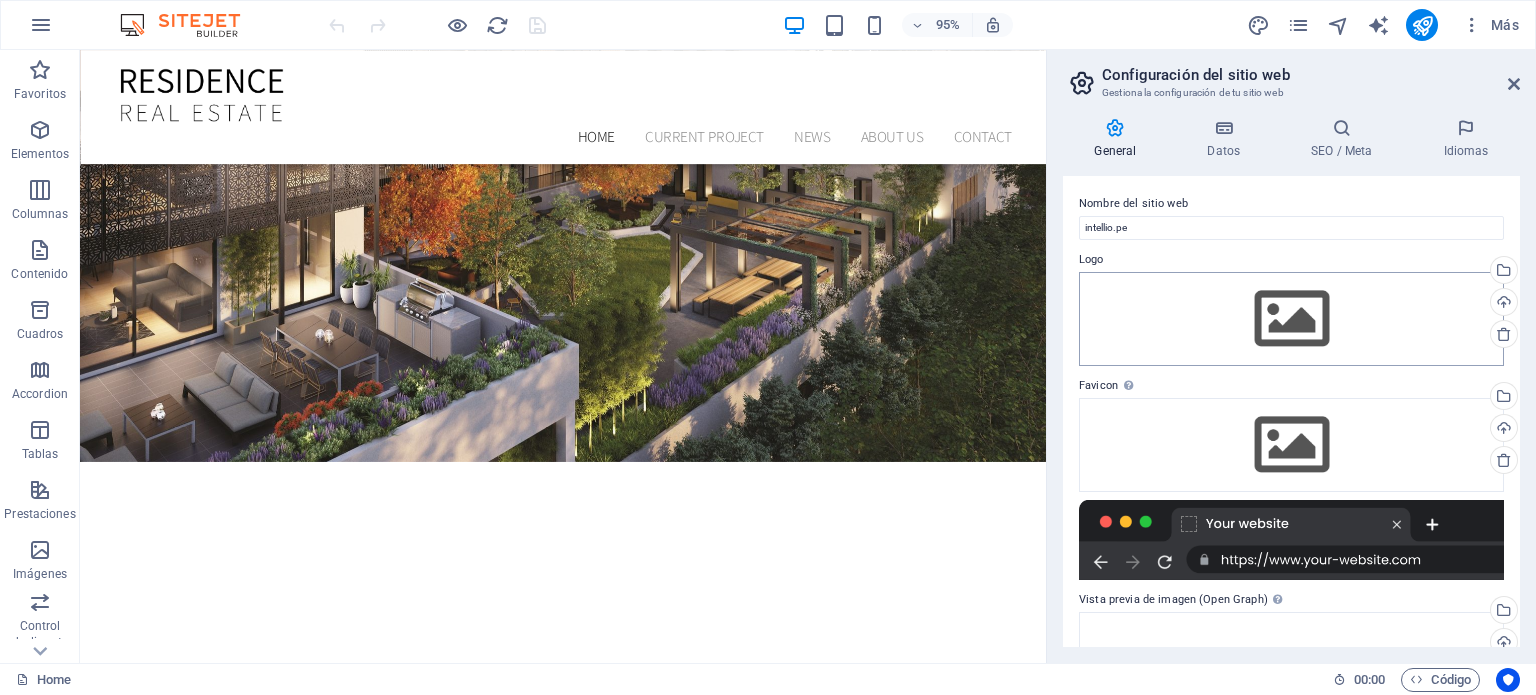 scroll, scrollTop: 212, scrollLeft: 0, axis: vertical 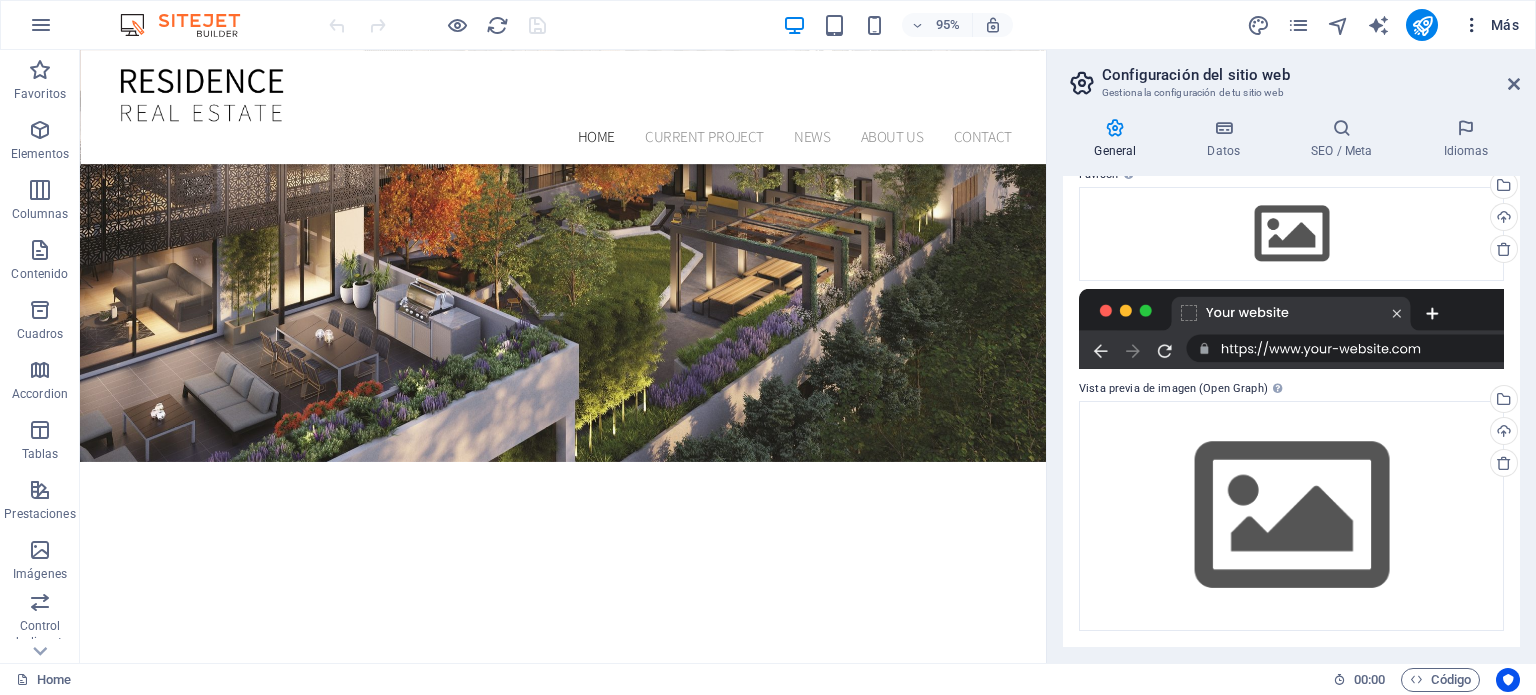 click on "Más" at bounding box center (1490, 25) 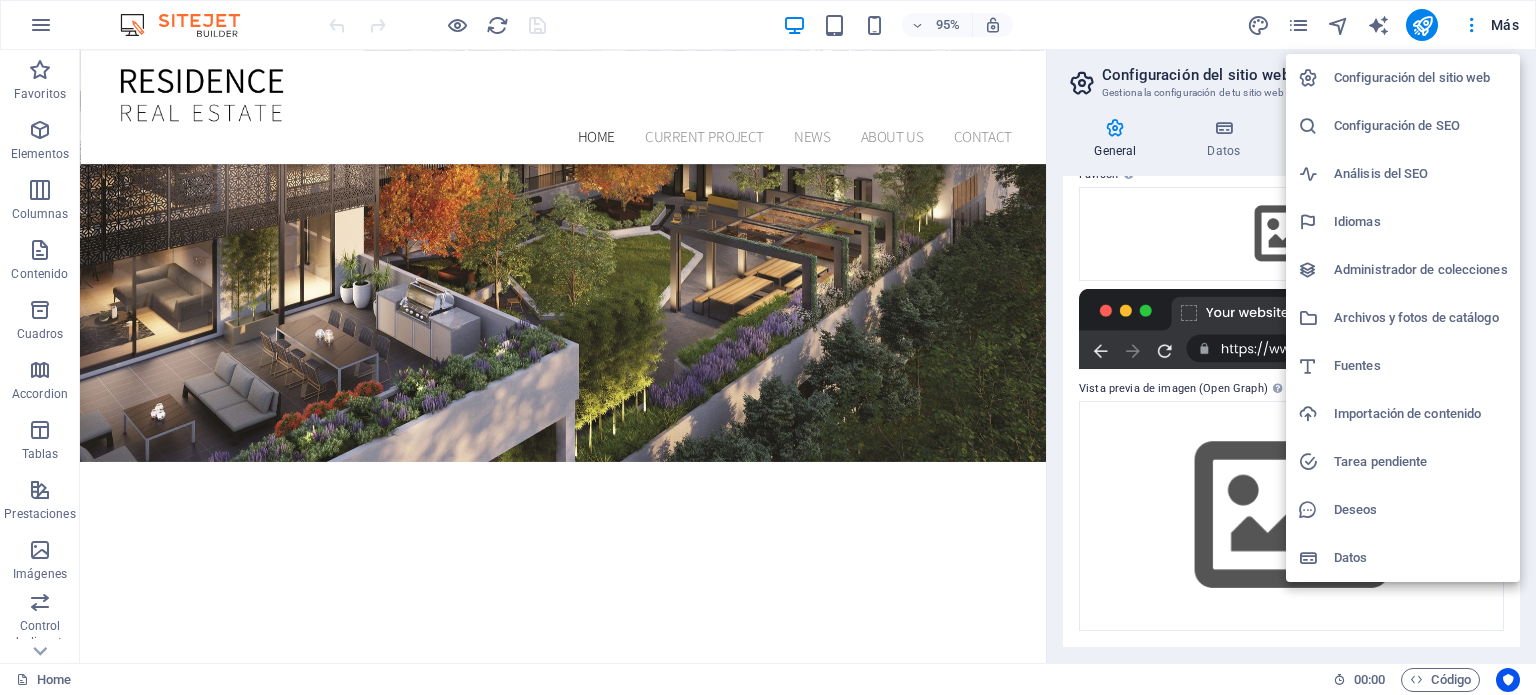 click at bounding box center (768, 347) 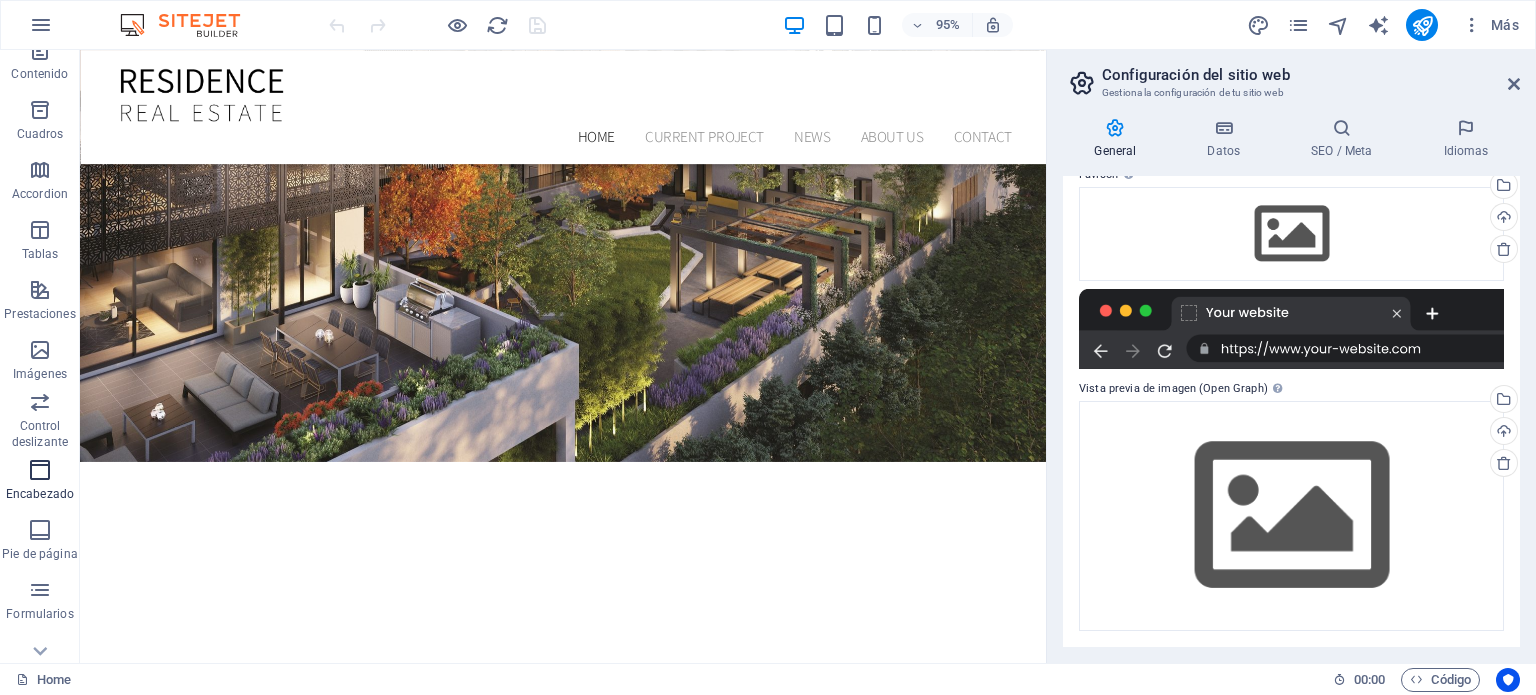 scroll, scrollTop: 286, scrollLeft: 0, axis: vertical 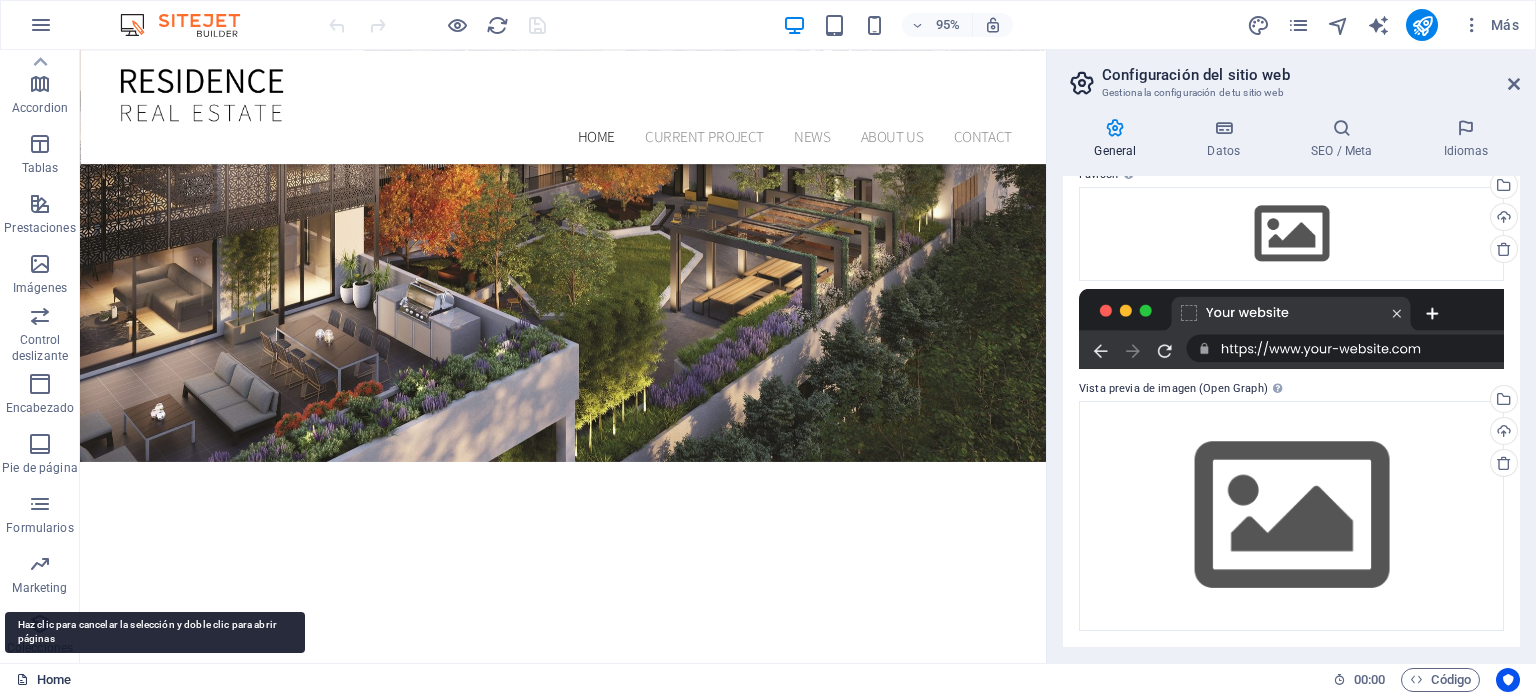 click on "Home" at bounding box center [43, 680] 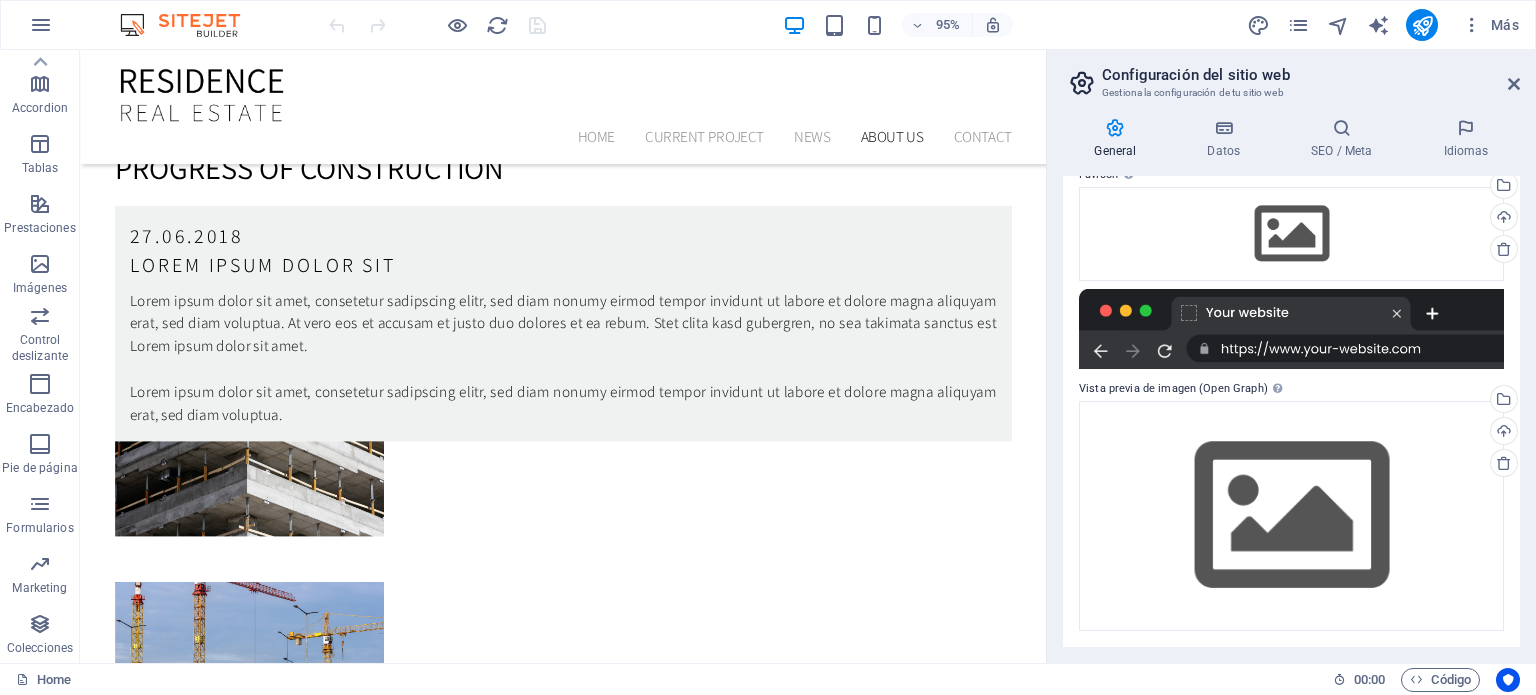 scroll, scrollTop: 5100, scrollLeft: 0, axis: vertical 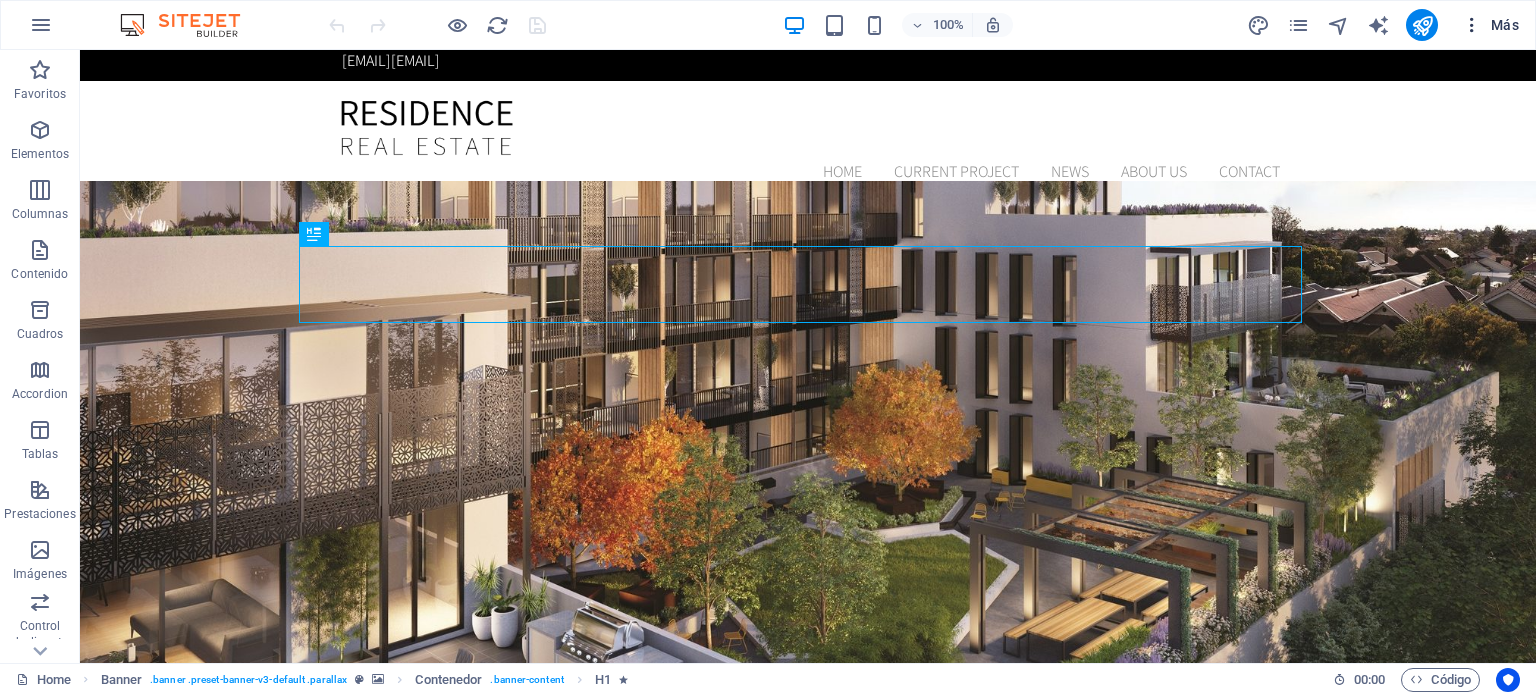 click at bounding box center [1472, 25] 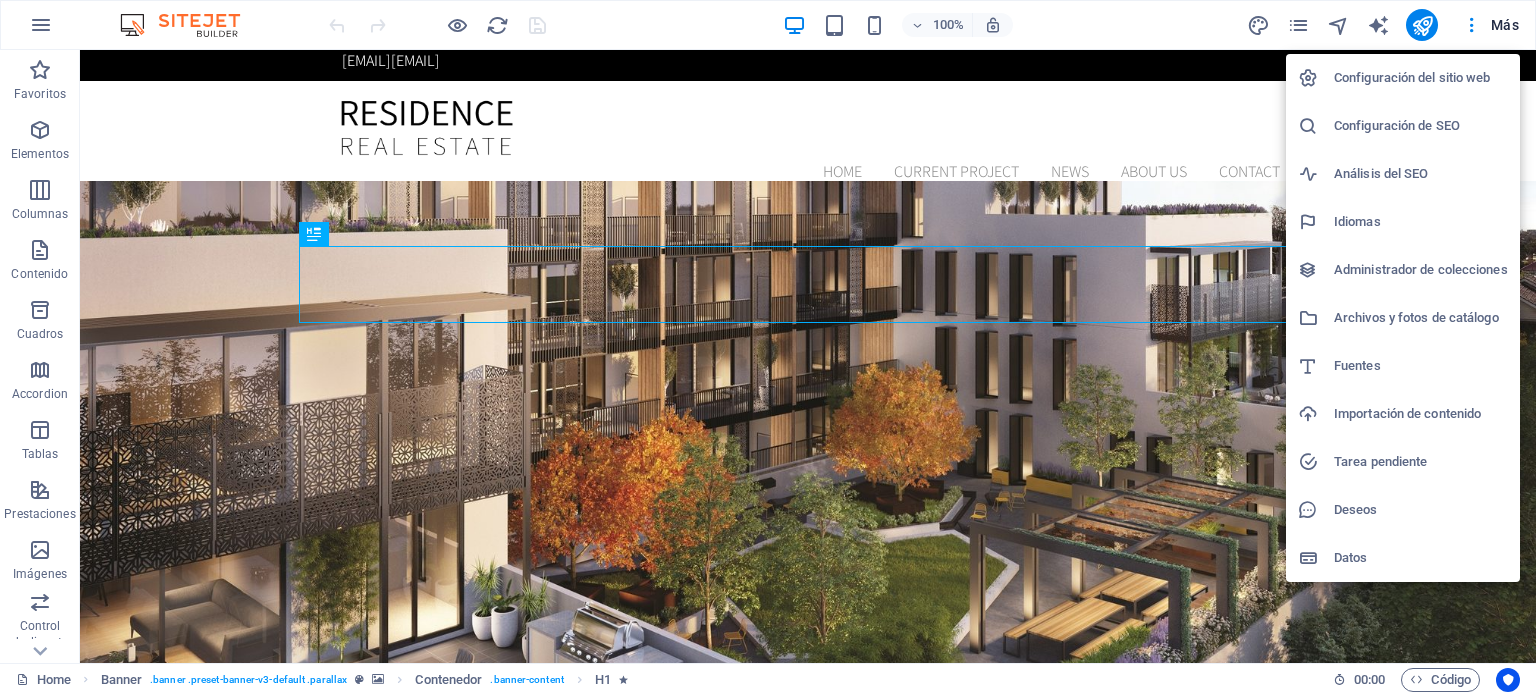 click on "Configuración de SEO" at bounding box center (1421, 126) 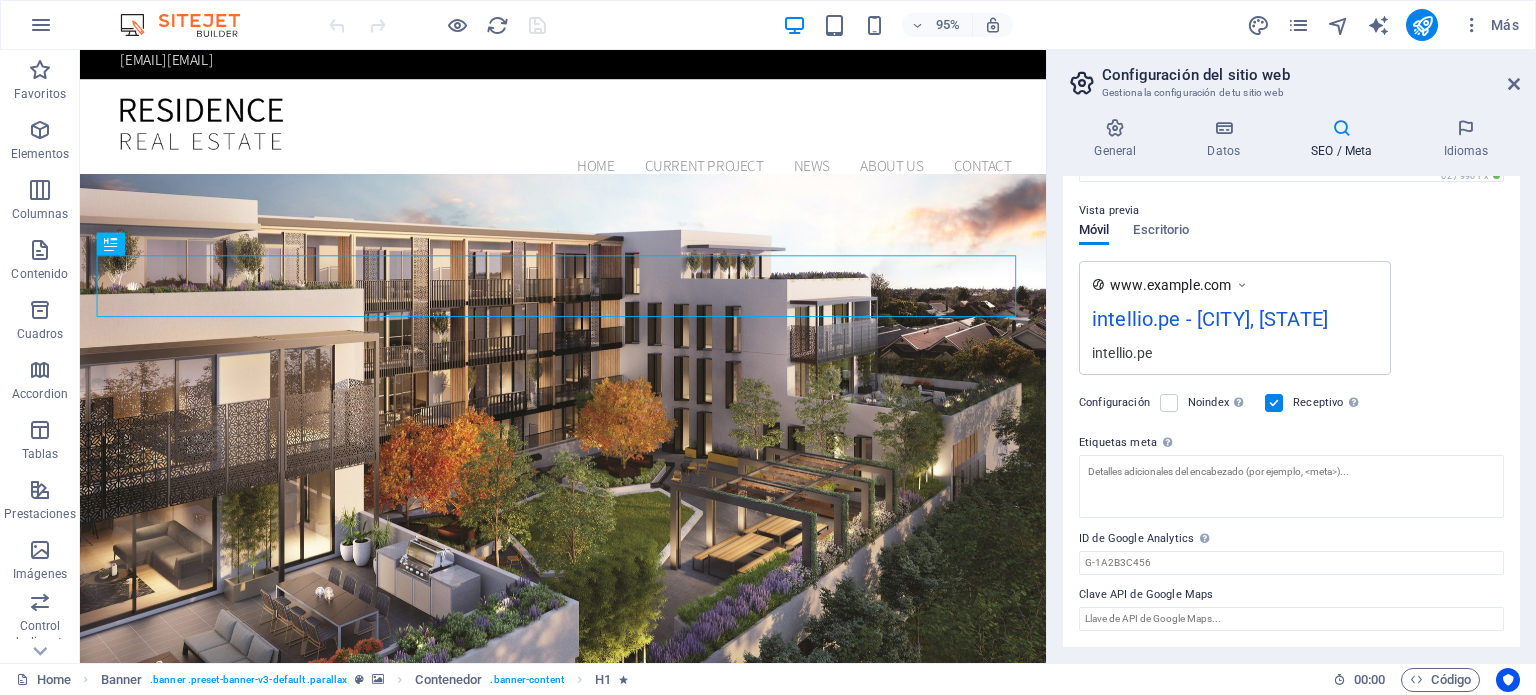 scroll, scrollTop: 0, scrollLeft: 0, axis: both 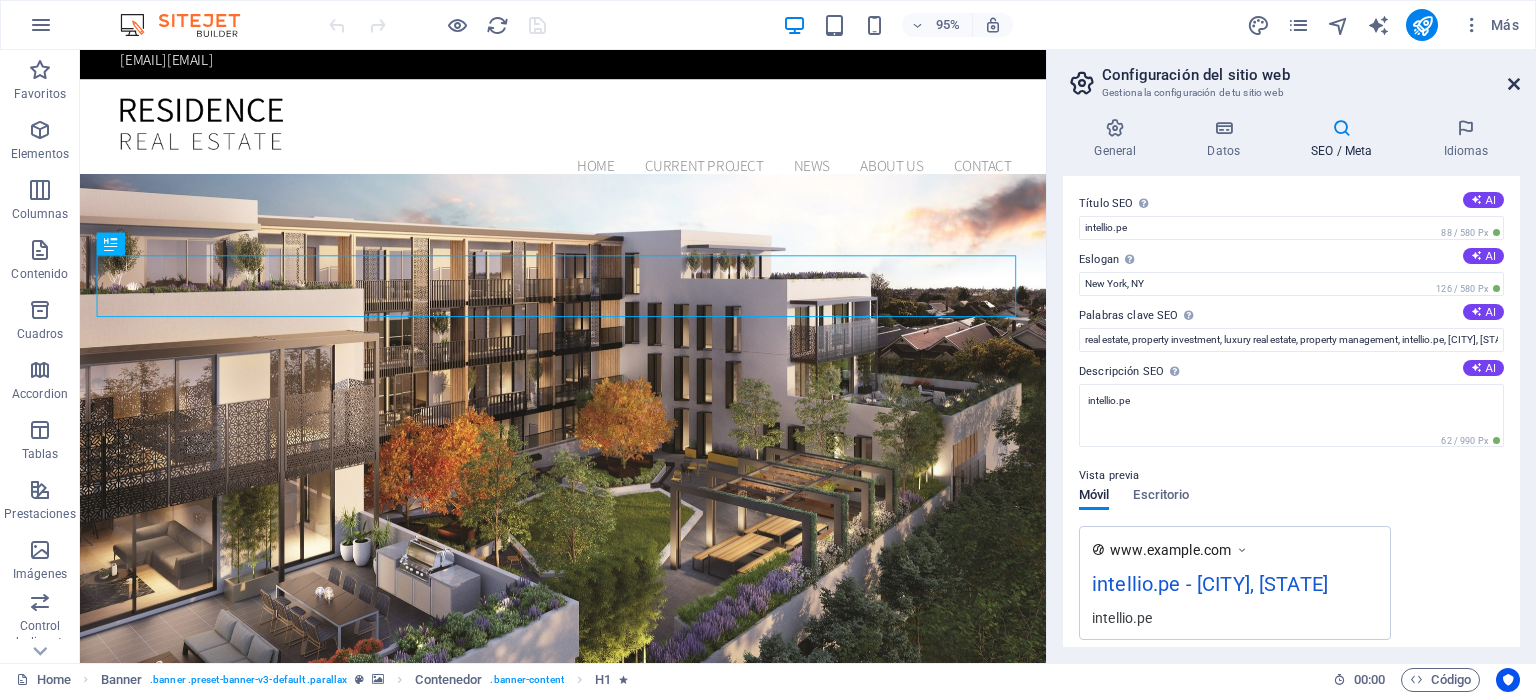 drag, startPoint x: 1512, startPoint y: 81, endPoint x: 1415, endPoint y: 4, distance: 123.84668 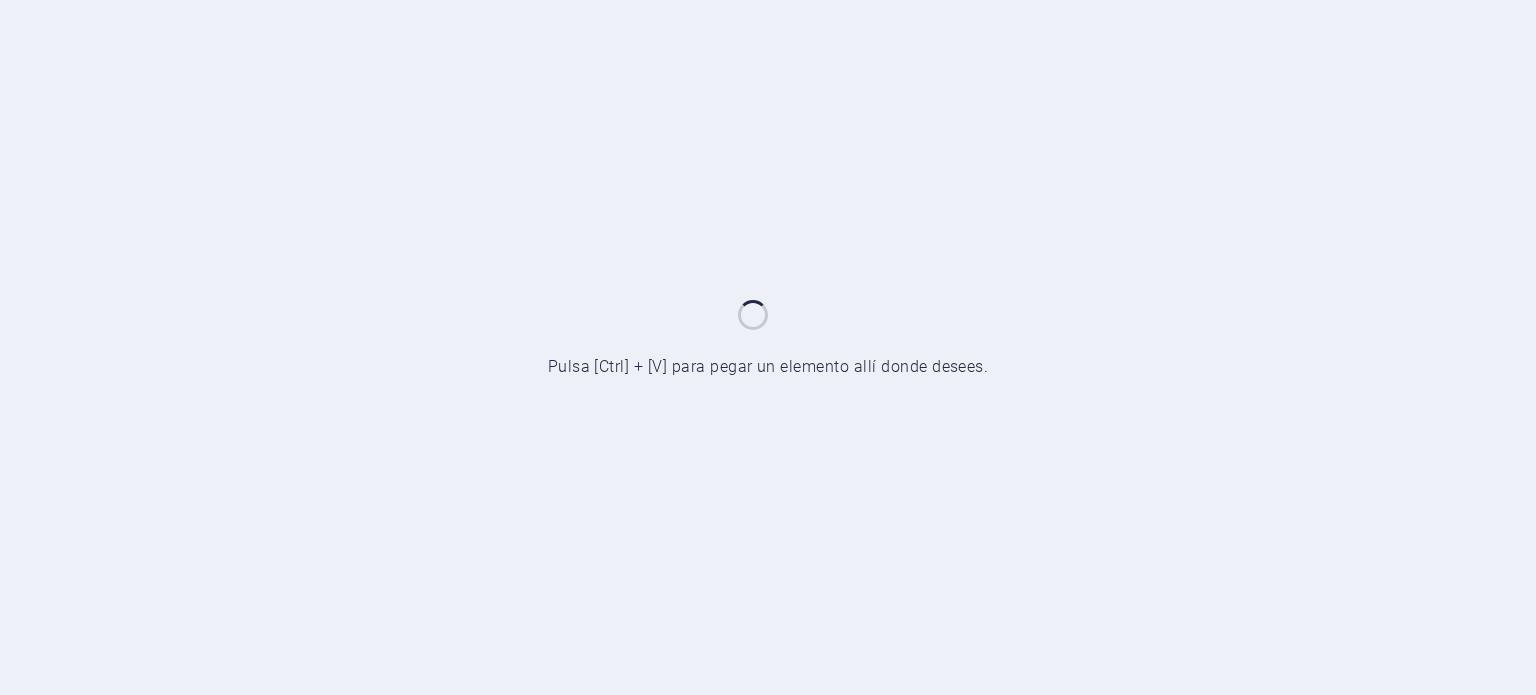 scroll, scrollTop: 0, scrollLeft: 0, axis: both 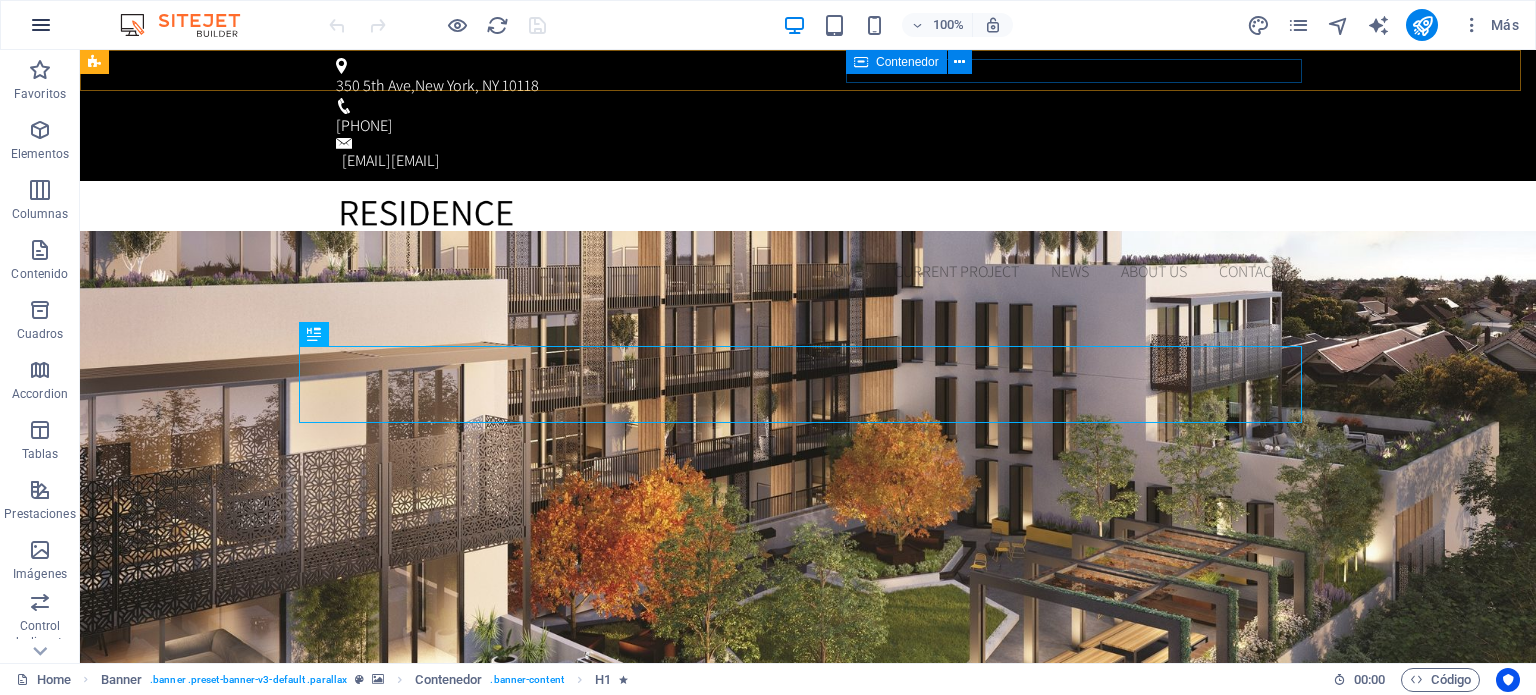 click at bounding box center (41, 25) 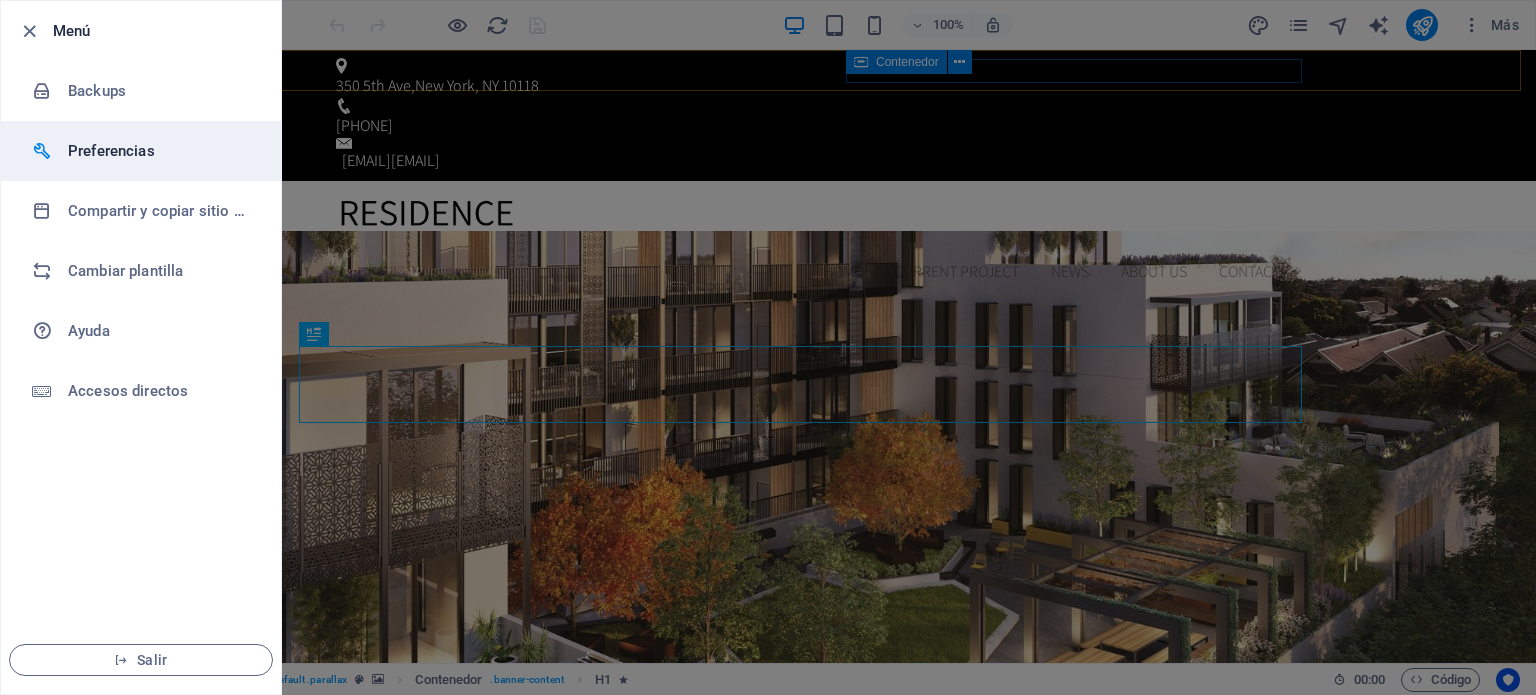 click on "Preferencias" at bounding box center (160, 151) 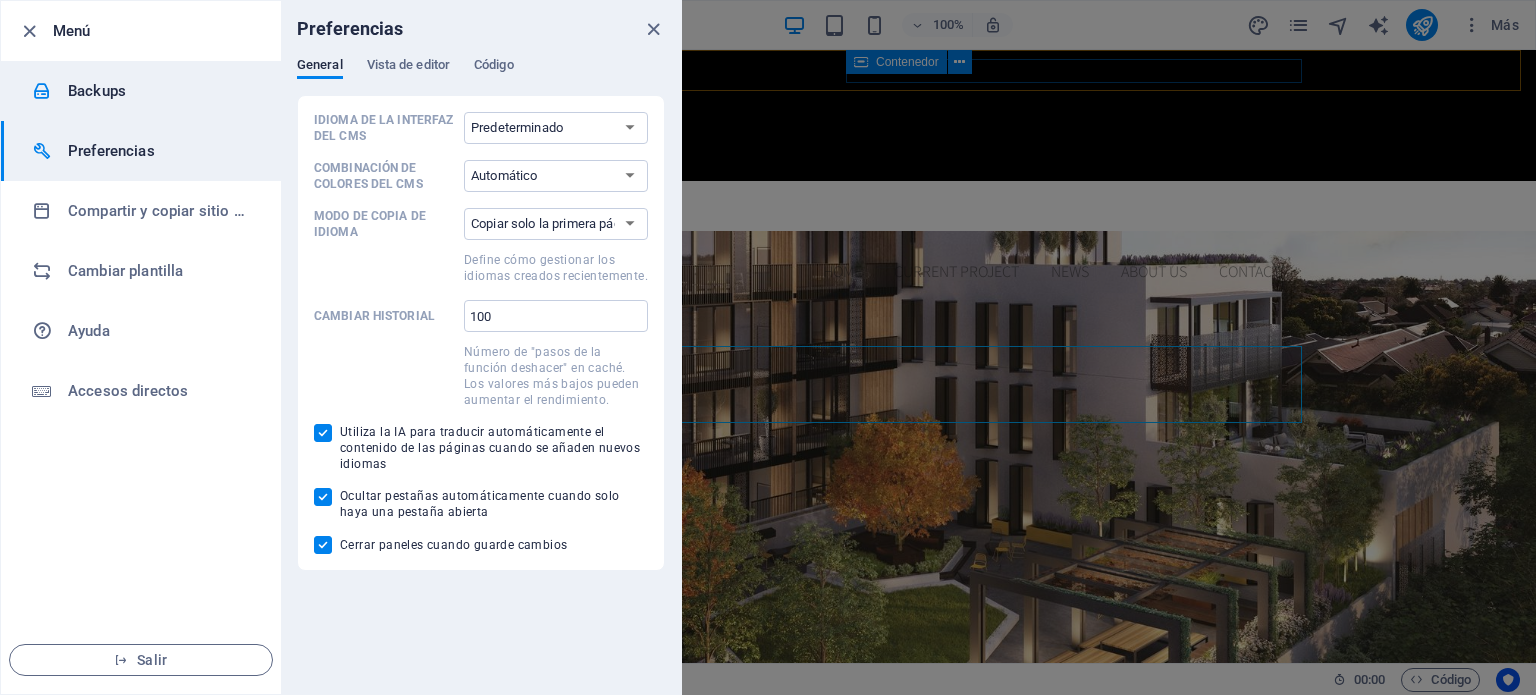 click on "Backups" at bounding box center [160, 91] 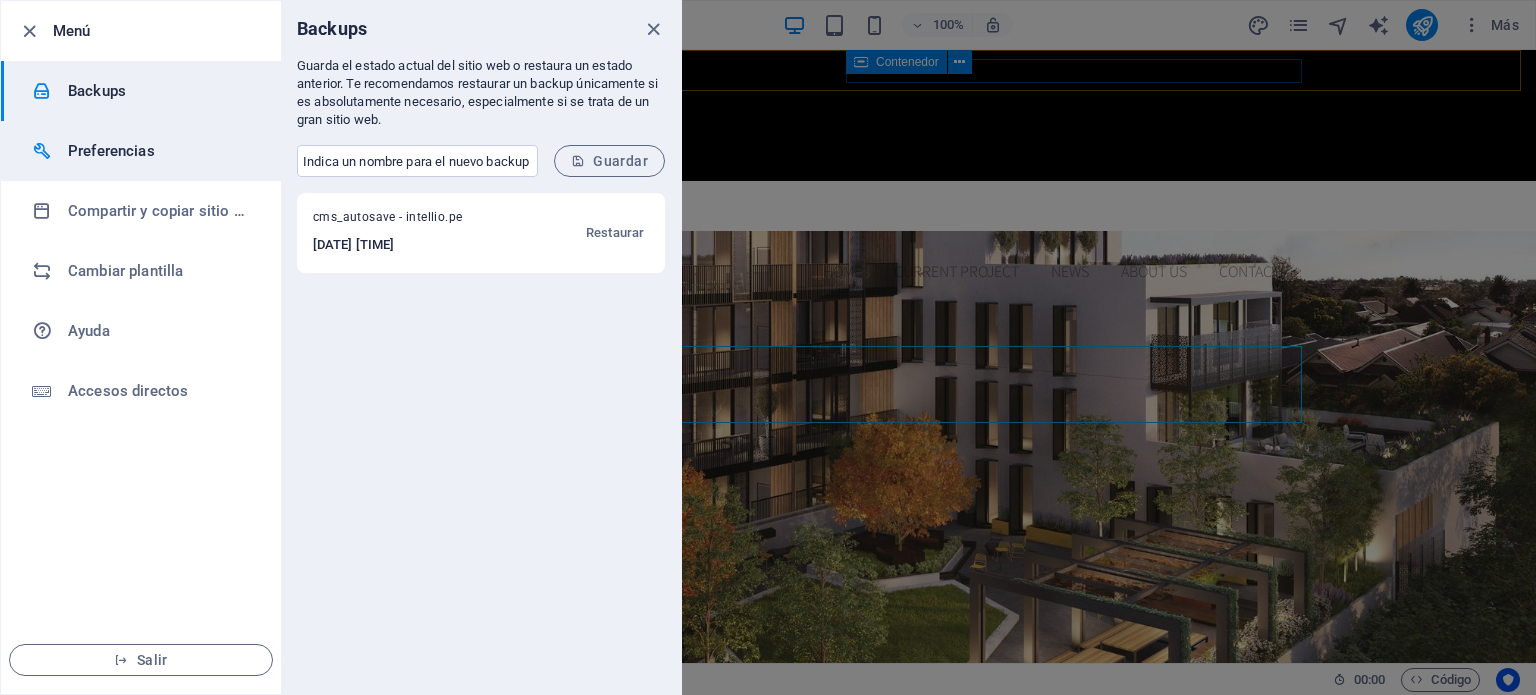 click on "Preferencias" at bounding box center (160, 151) 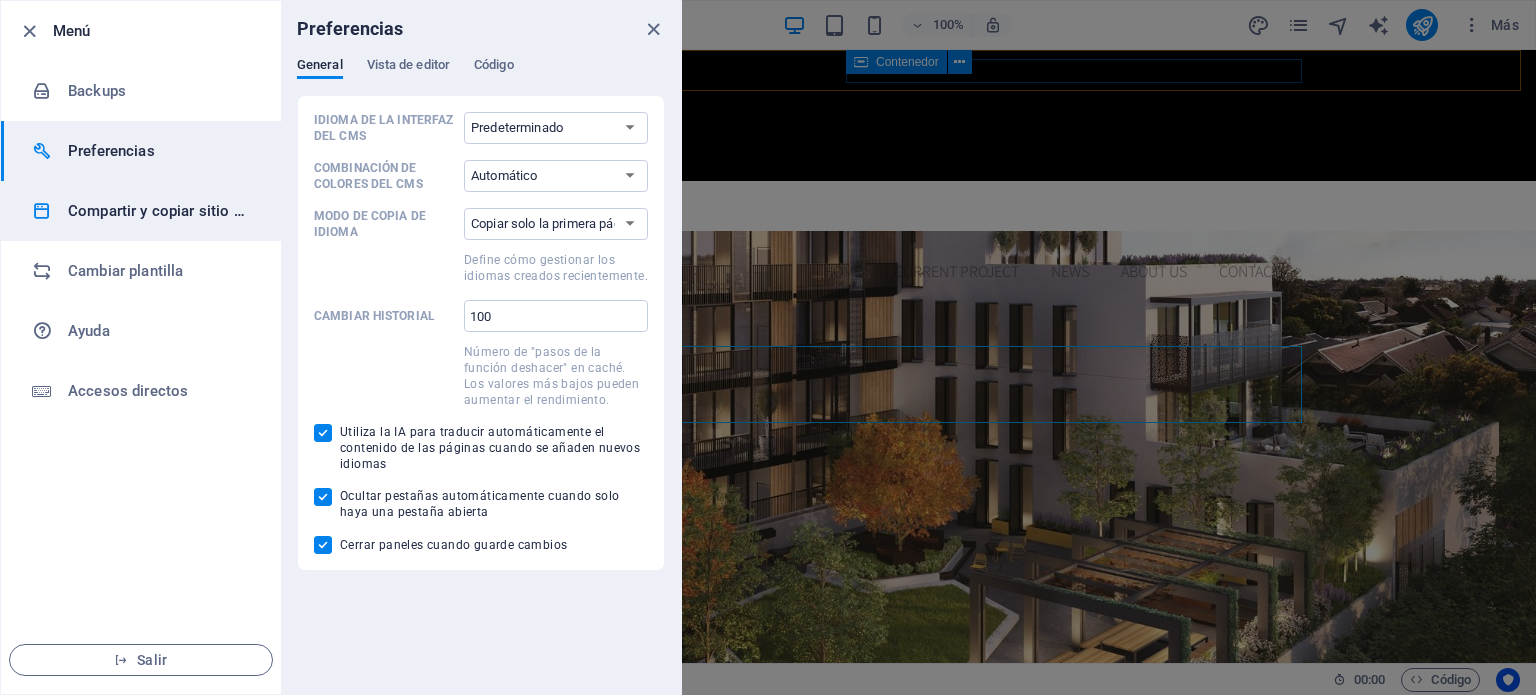 click on "Compartir y copiar sitio web" at bounding box center [160, 211] 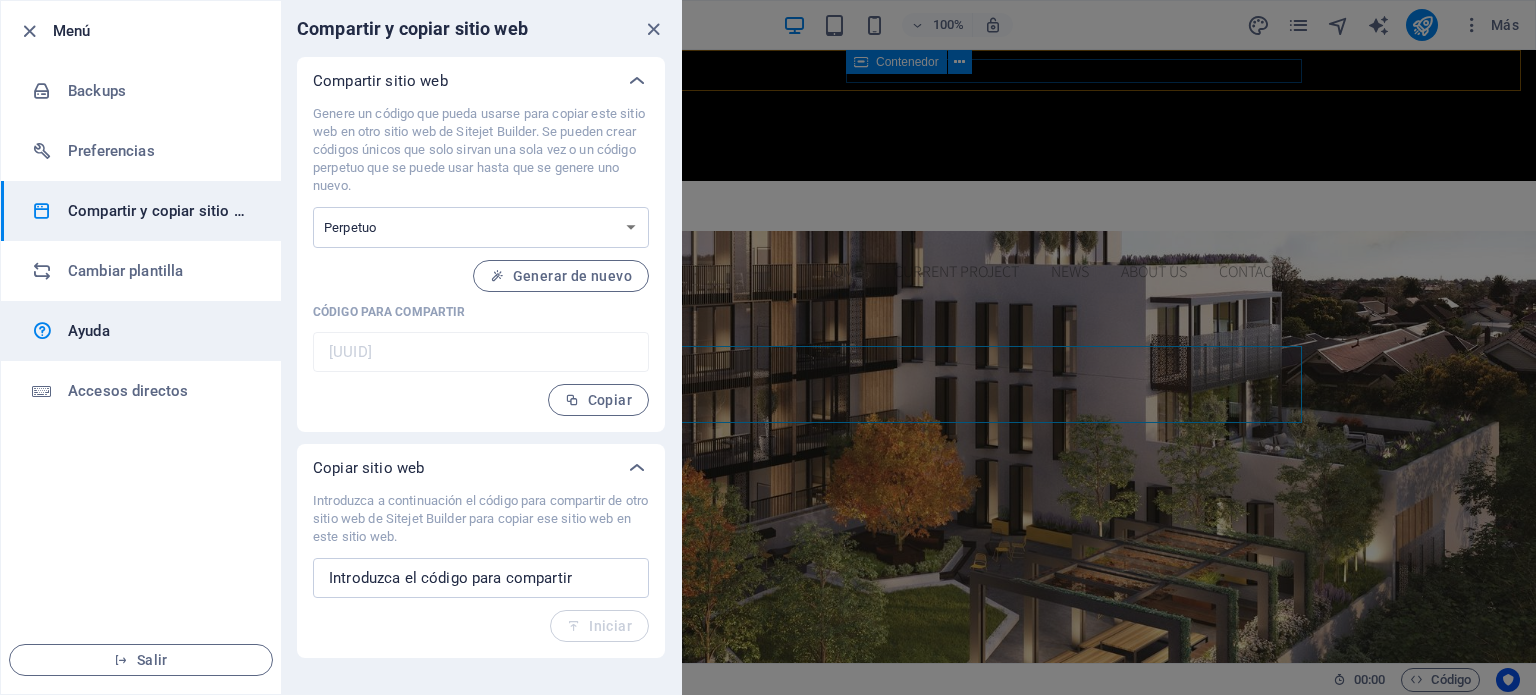 click on "Ayuda" at bounding box center [141, 331] 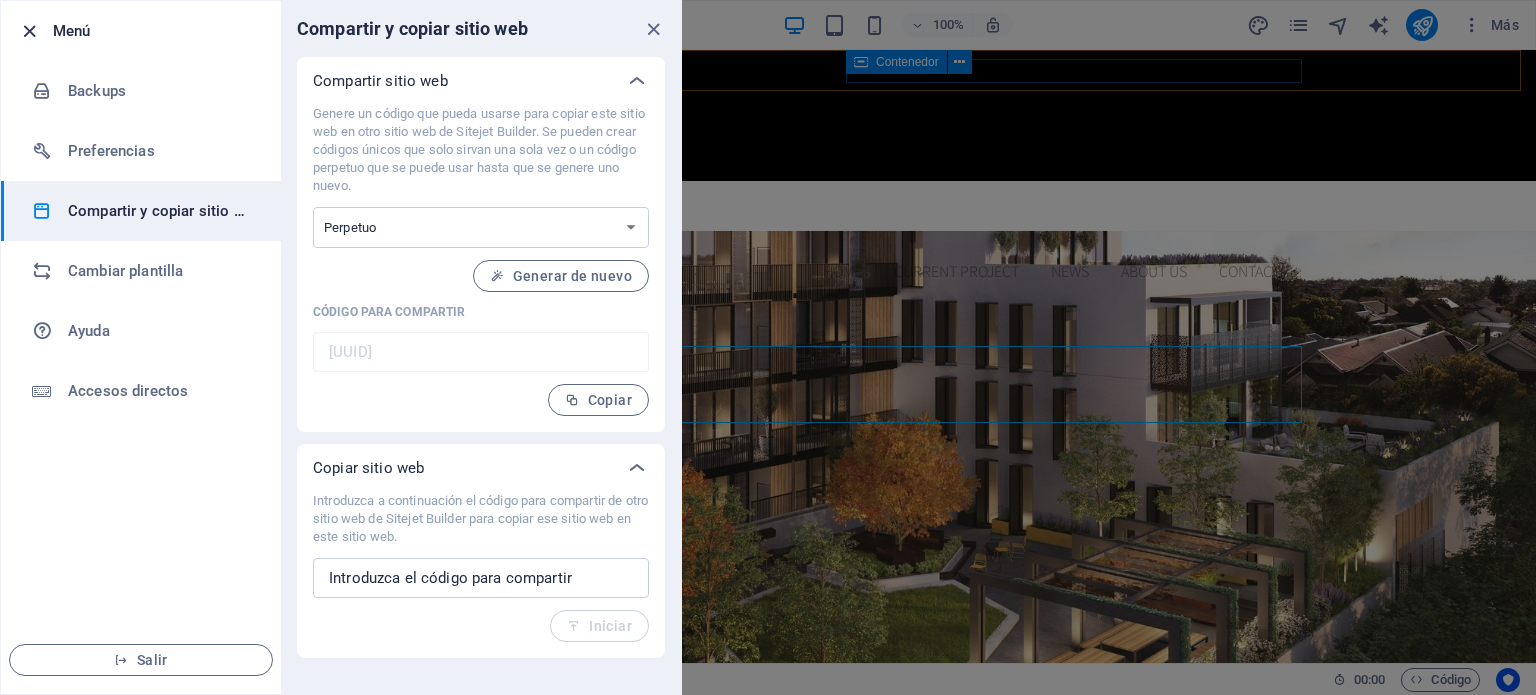 click at bounding box center [29, 31] 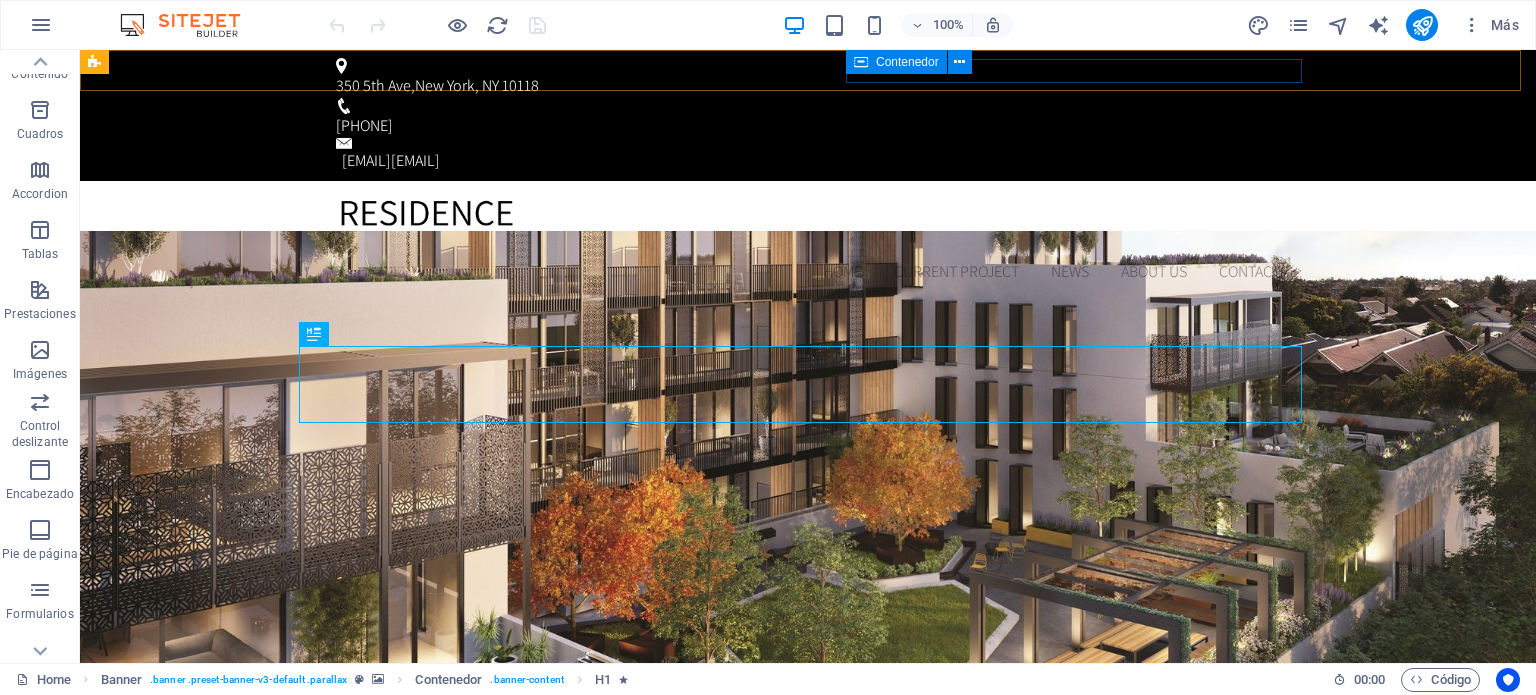 scroll, scrollTop: 286, scrollLeft: 0, axis: vertical 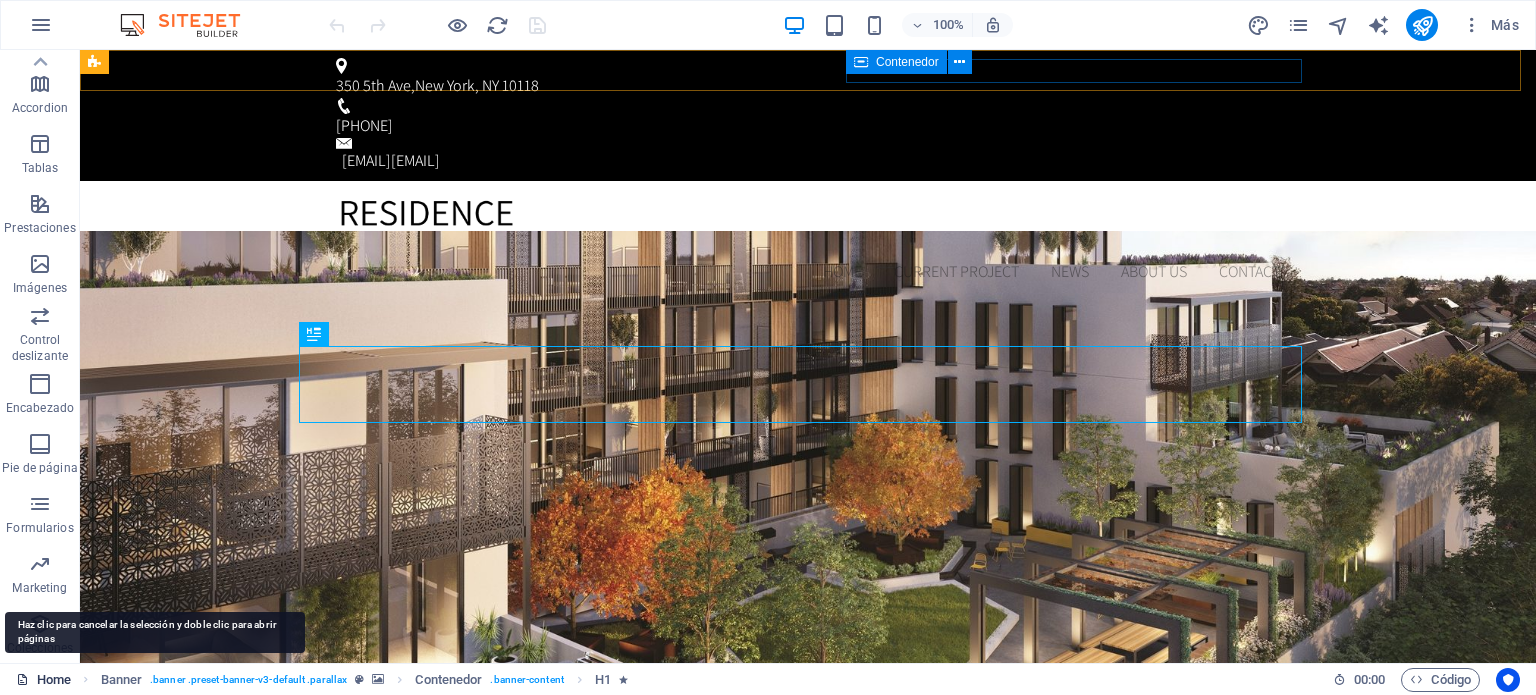 click on "Home" at bounding box center [43, 680] 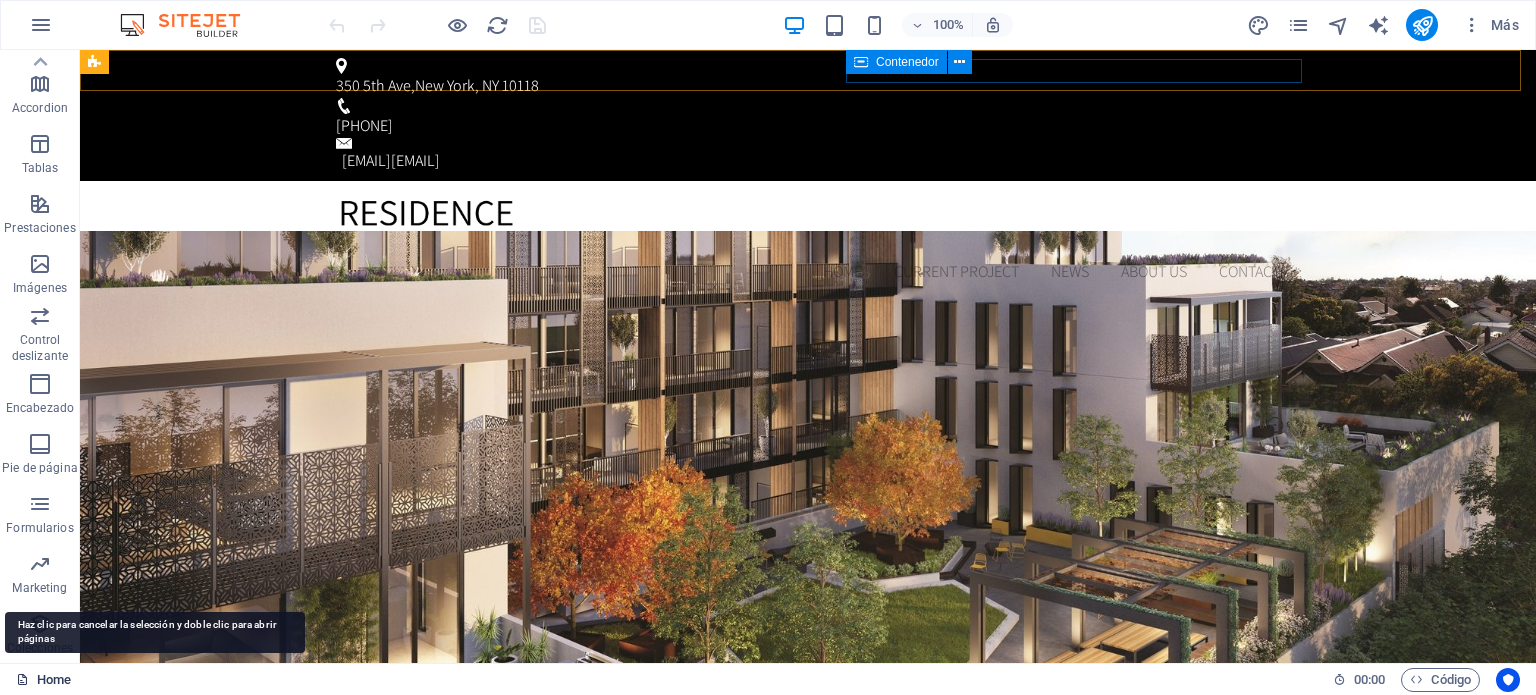 click on "Home" at bounding box center [43, 680] 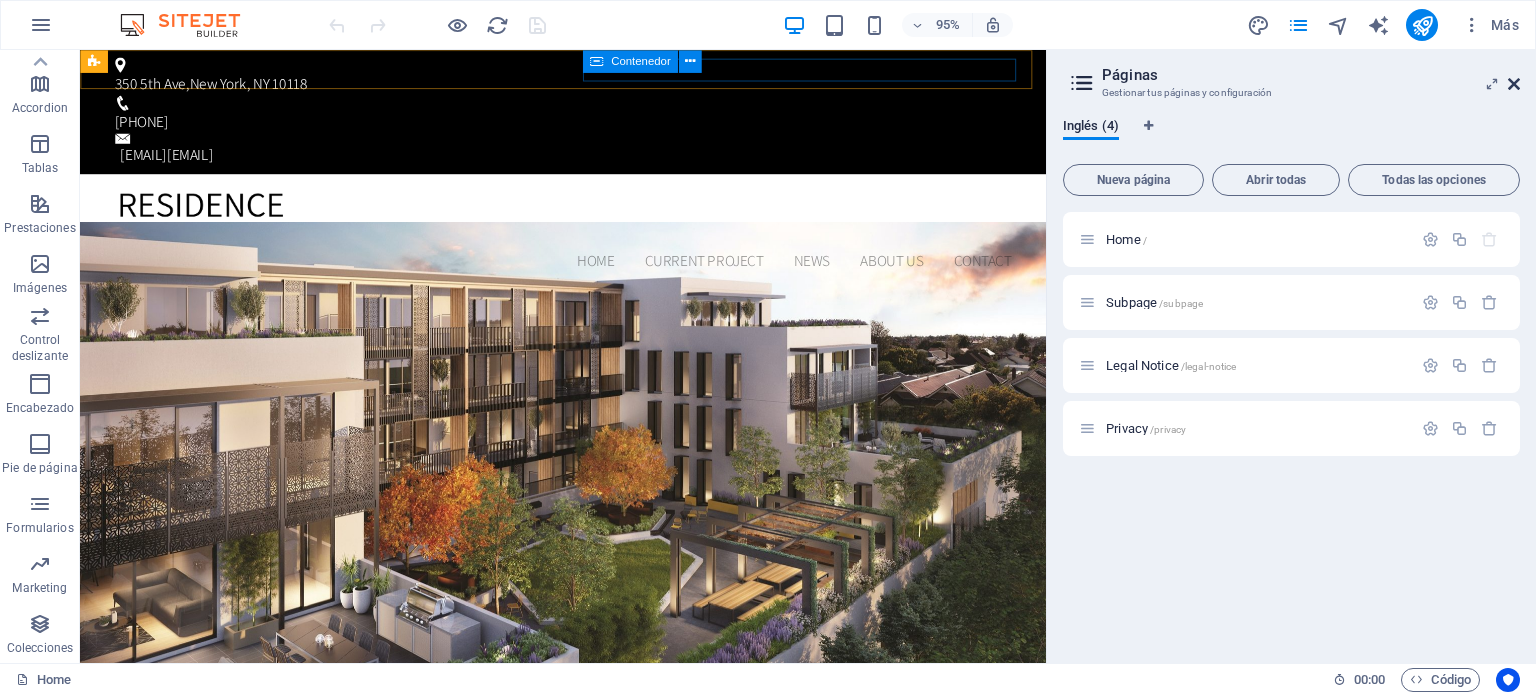 click at bounding box center (1514, 84) 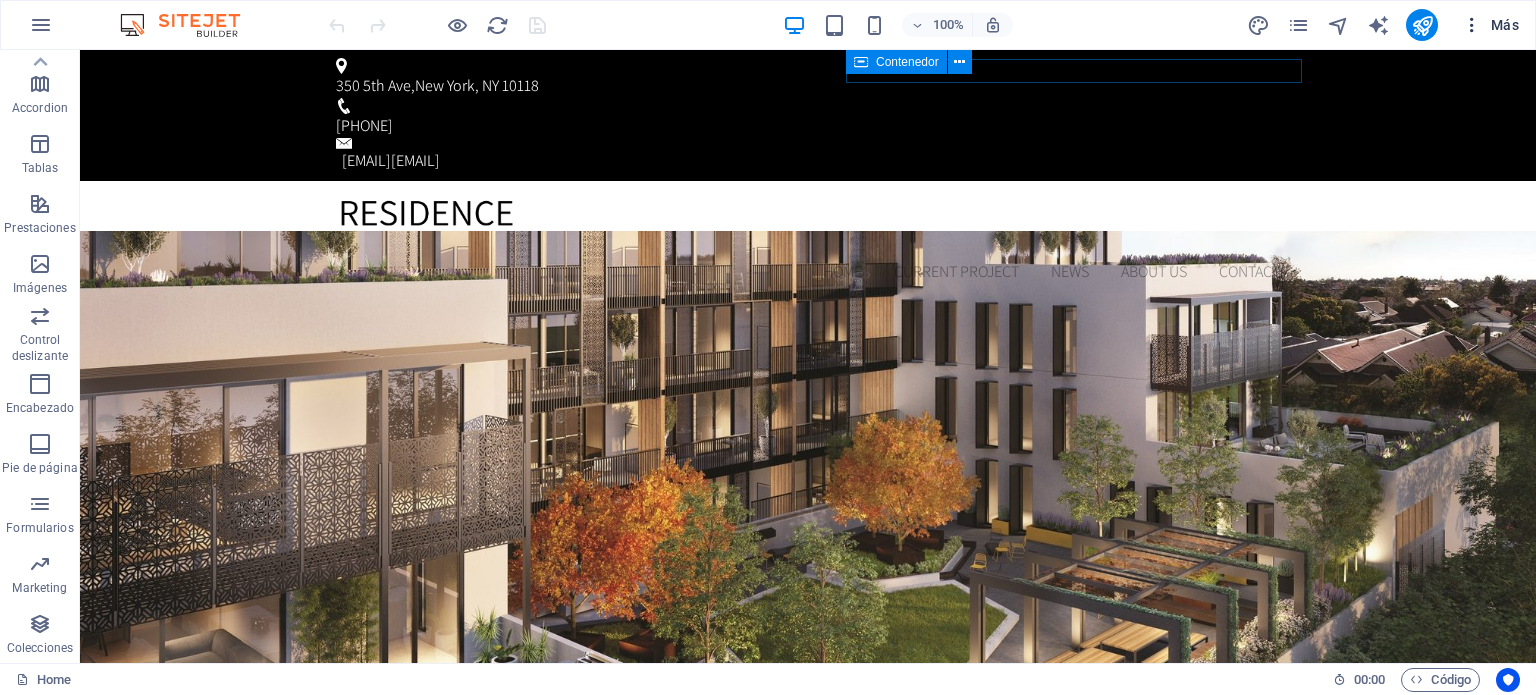 click at bounding box center [1472, 25] 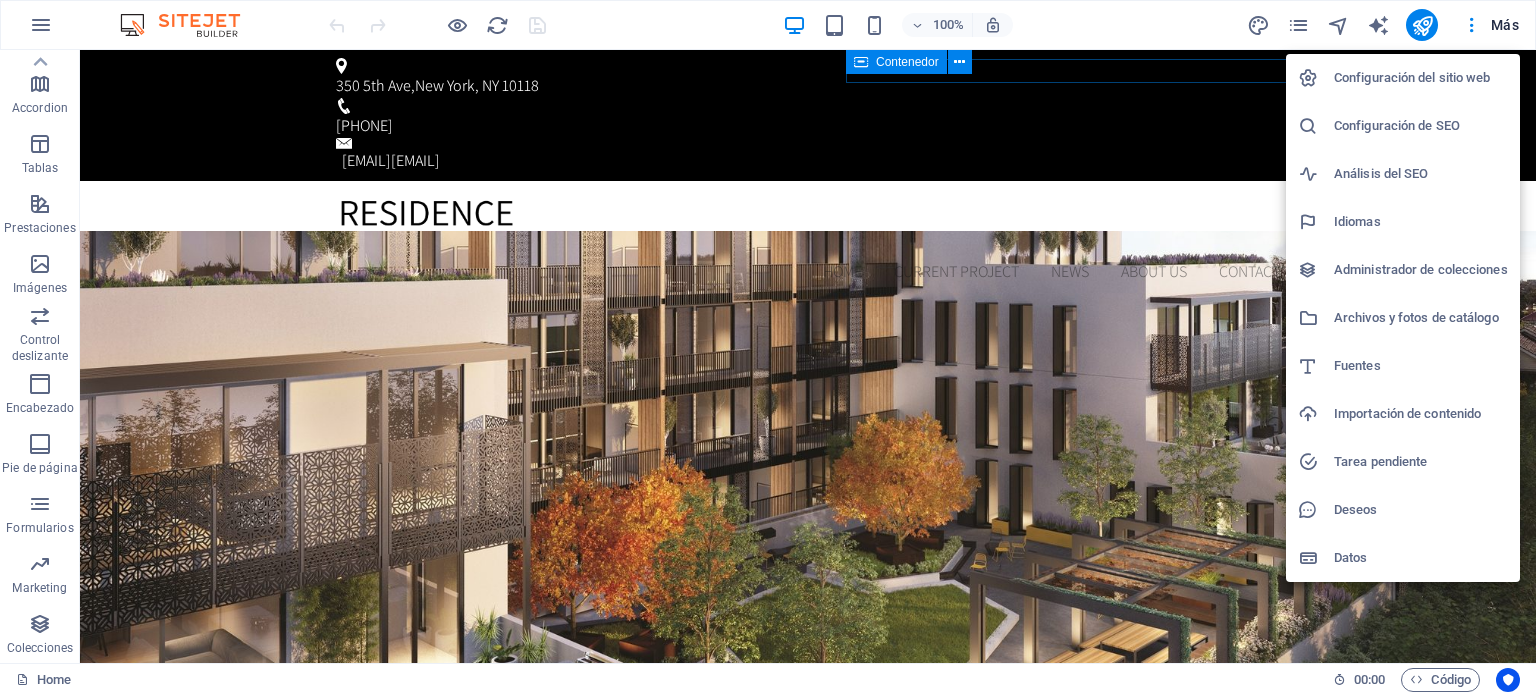 click at bounding box center [768, 347] 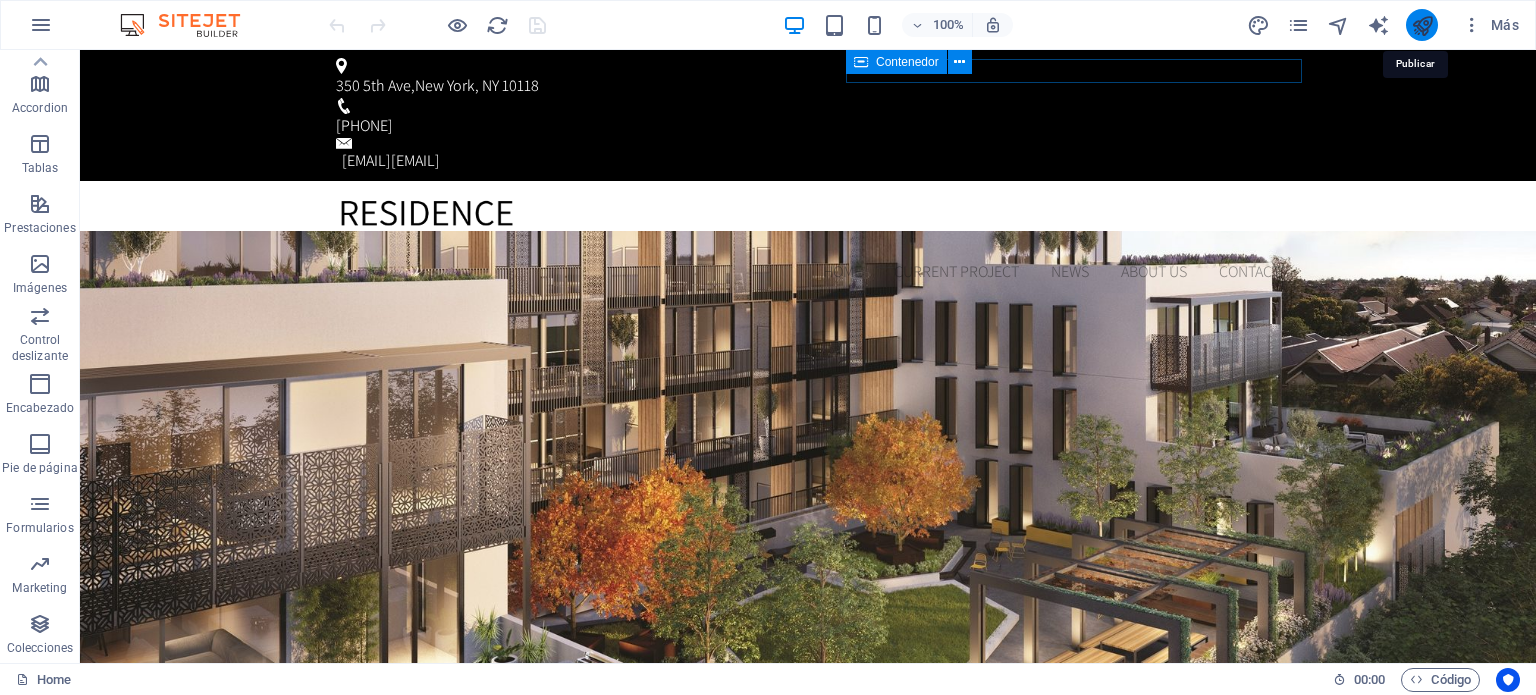 click at bounding box center [1422, 25] 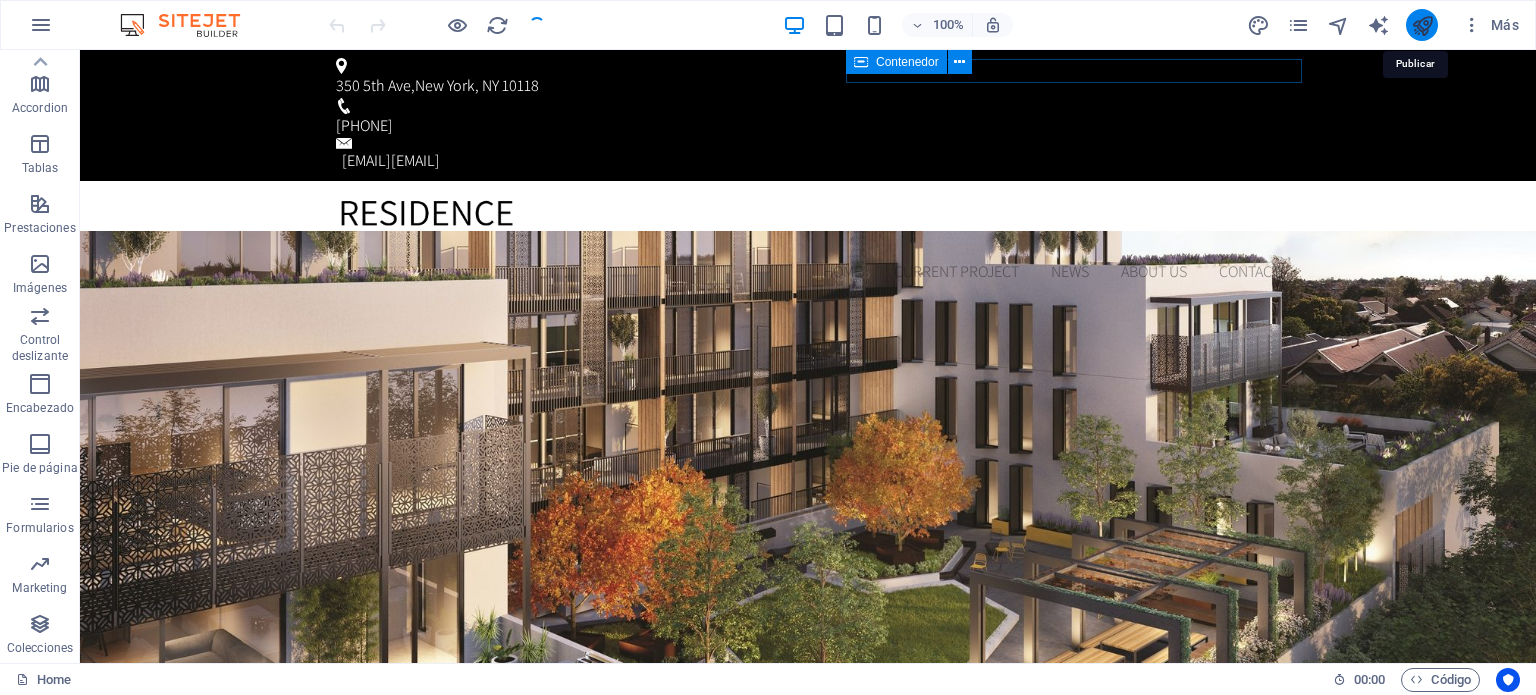 click at bounding box center [1422, 25] 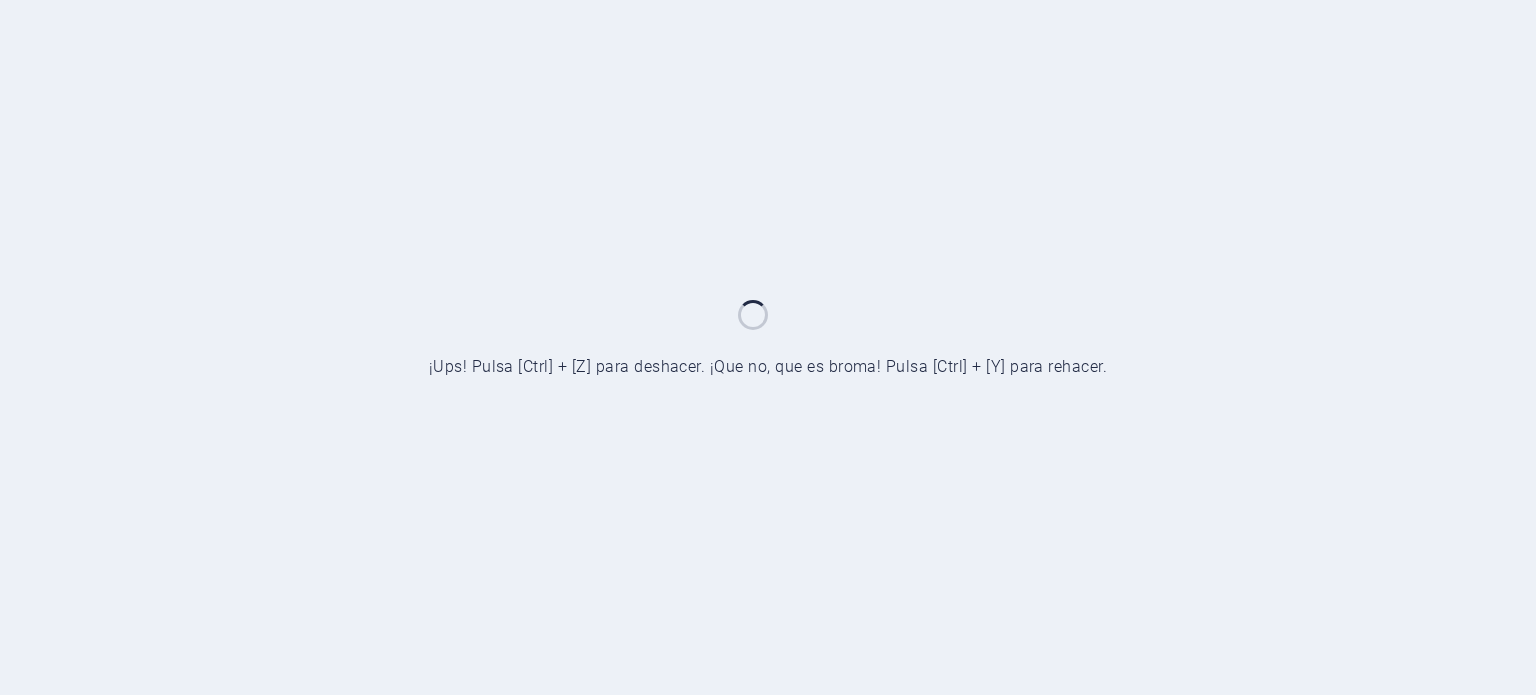 scroll, scrollTop: 0, scrollLeft: 0, axis: both 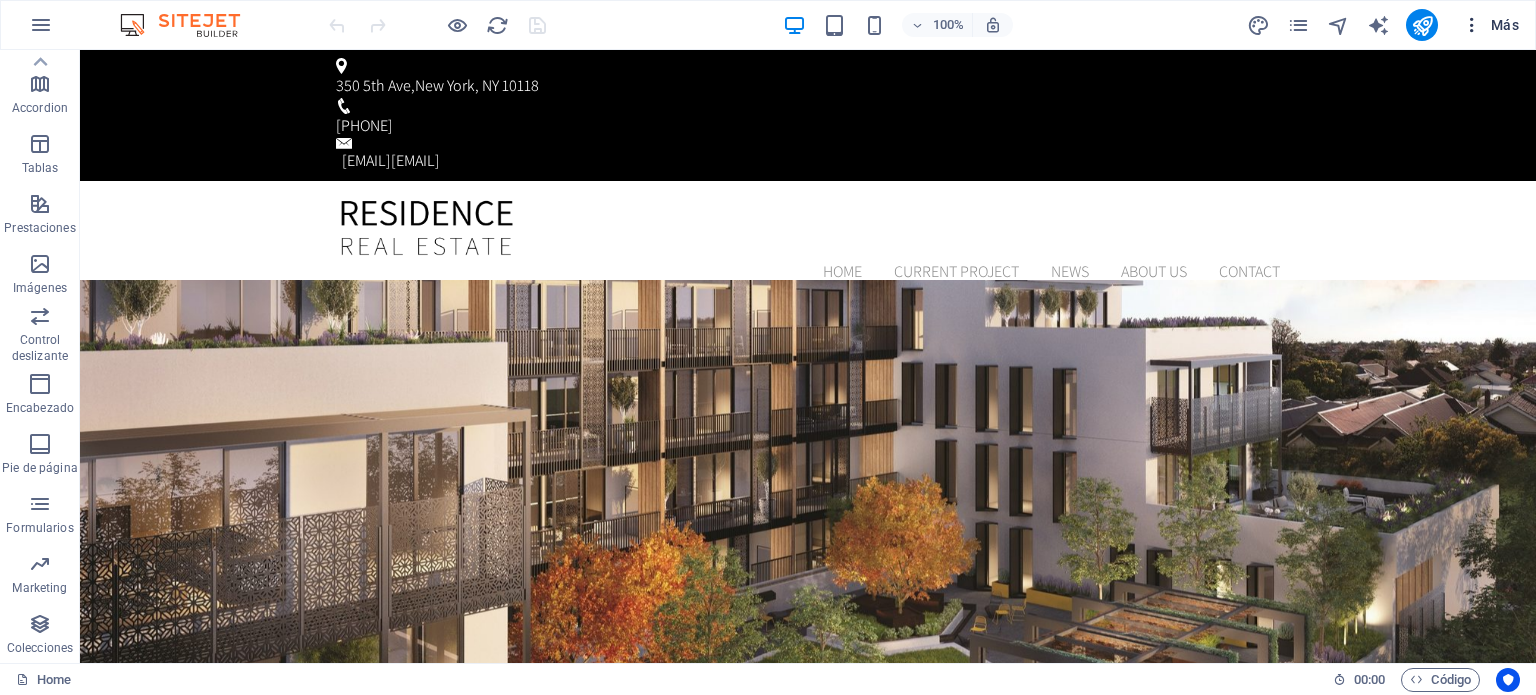 click on "Más" at bounding box center (1490, 25) 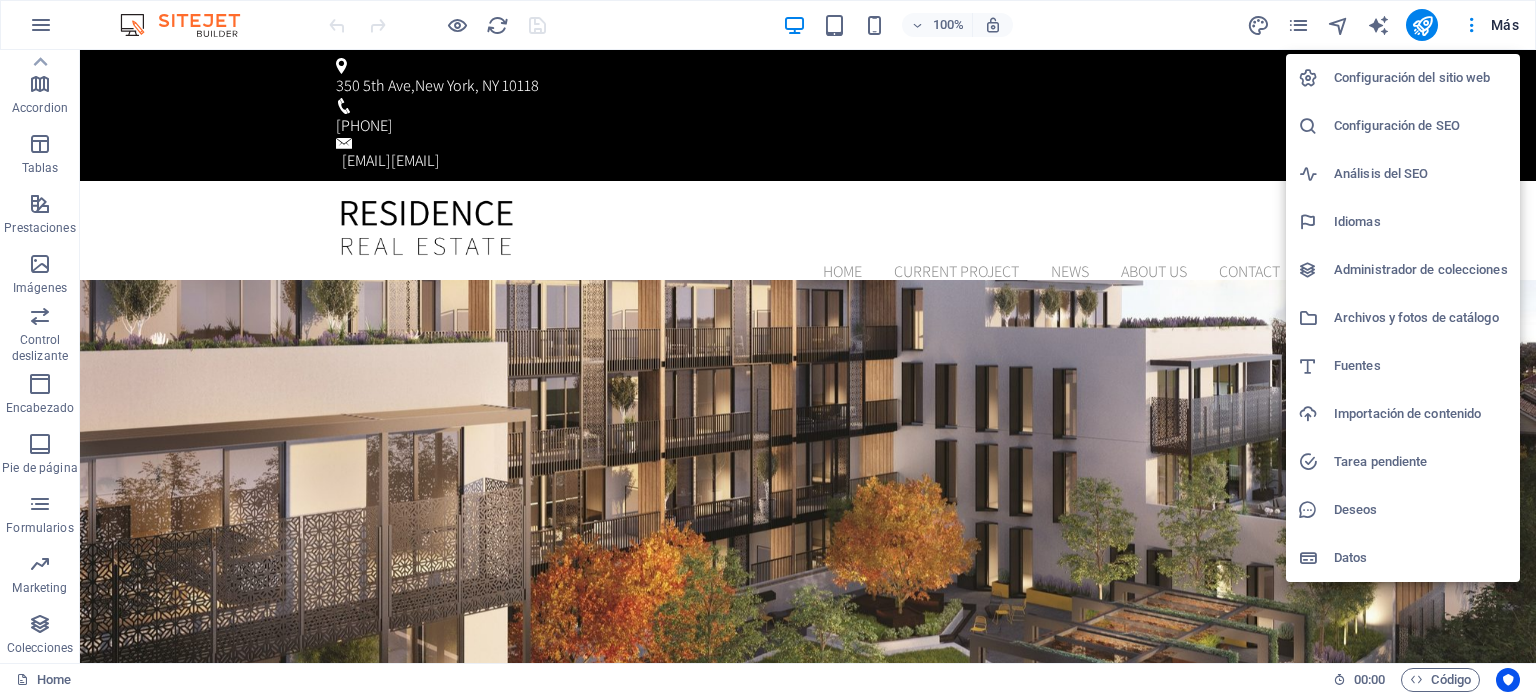 click on "Deseos" at bounding box center [1421, 510] 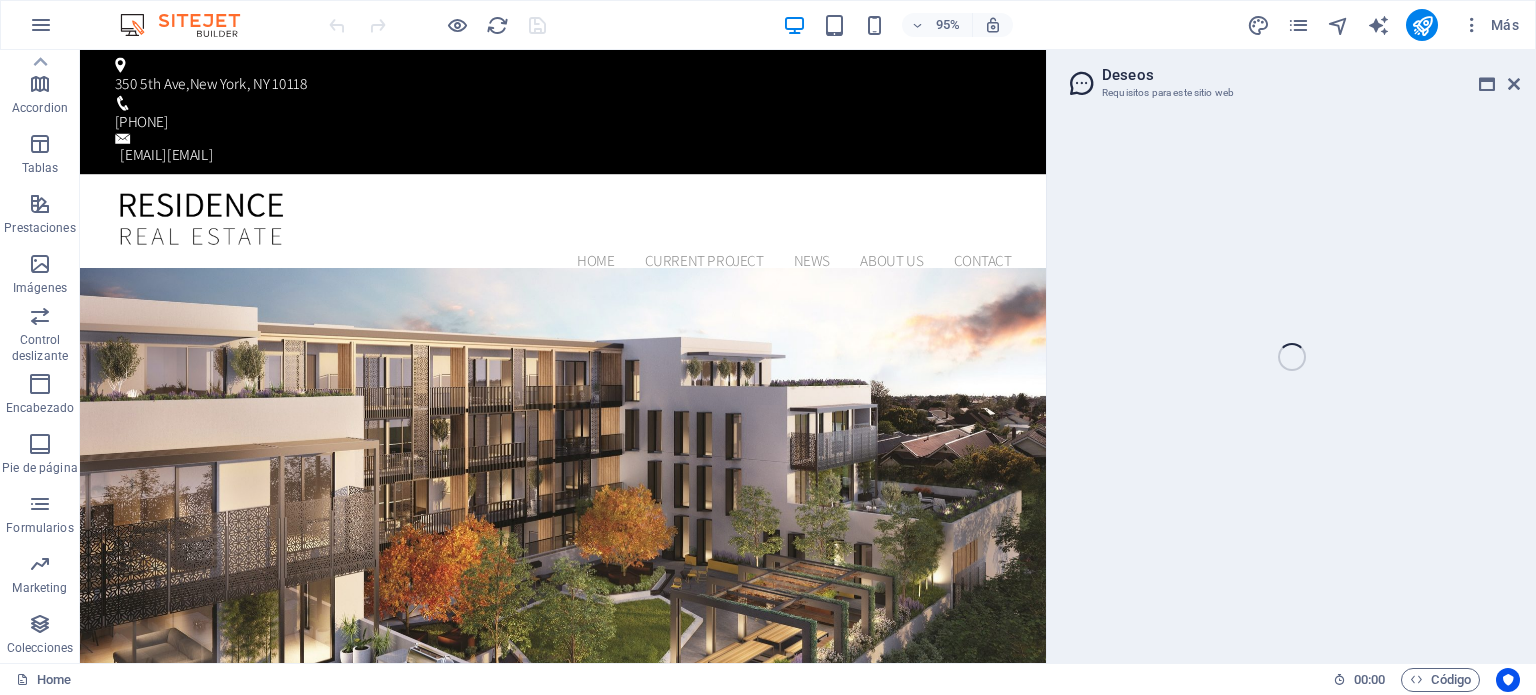click on "Home Favoritos Elementos Columnas Contenido Cuadros Accordion Tablas Prestaciones Imágenes Control deslizante Encabezado Pie de página Formularios Marketing Colecciones
Arrastra aquí para reemplazar el contenido existente. Si quieres crear un elemento nuevo, pulsa “Ctrl”.
H1   Banner   Banner   Contenedor   Barra de menús   Barra de información   Botón   Separador   Texto   Predeterminado   Contenedor   Predeterminado   Contenedor   H3   Predeterminado   Contenedor   Contenedor   Separador   Menú   Contenedor   Texto   Contenedor   Texto   Contenedor 95% Más Home 00 : 00 Código Deseos Requisitos para este sitio web" at bounding box center (768, 356) 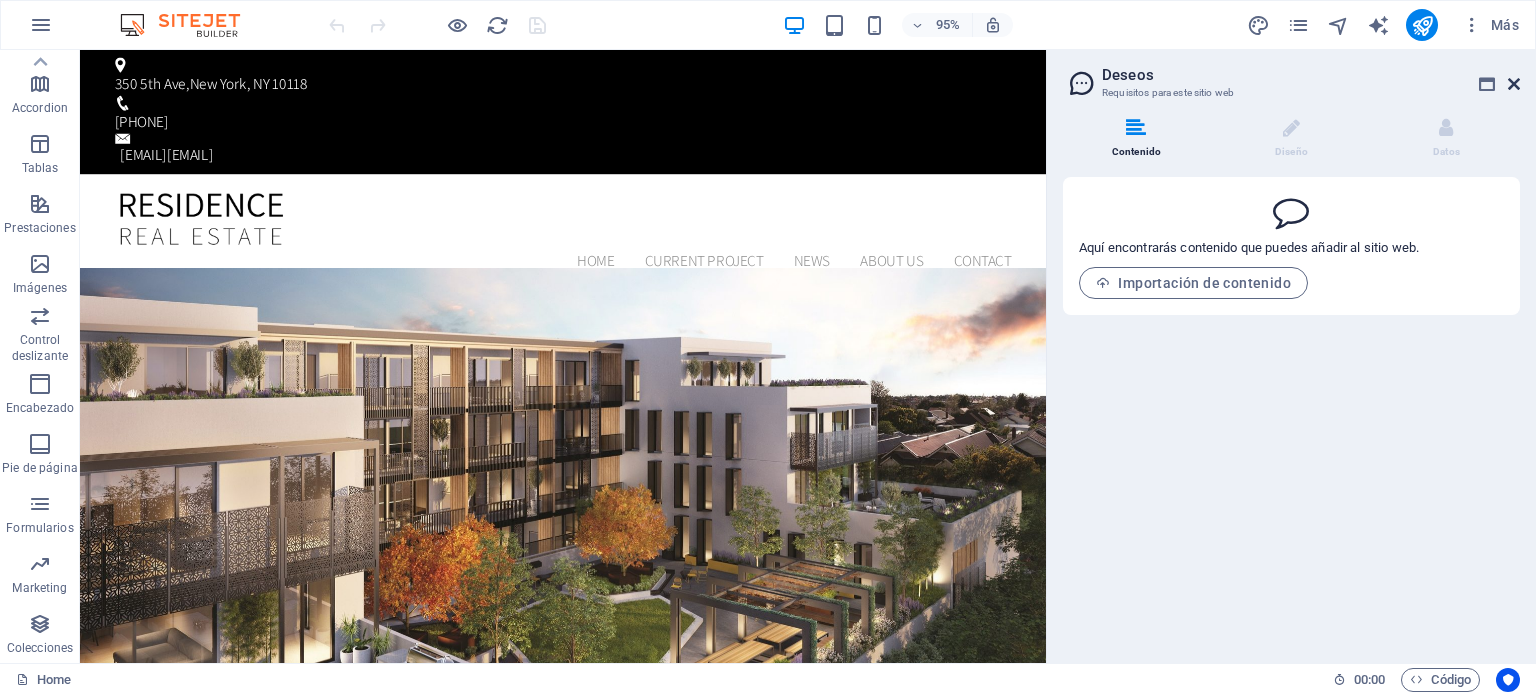 click at bounding box center (1514, 84) 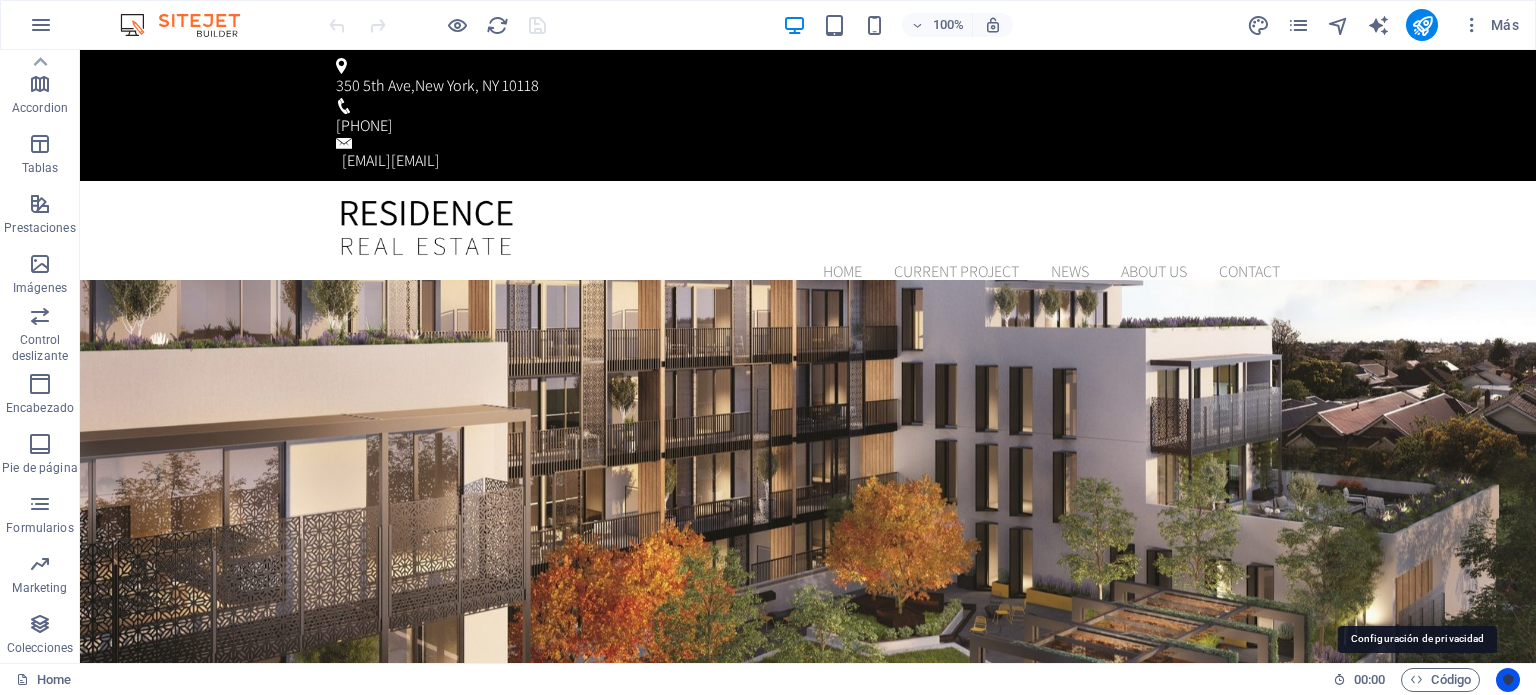 click at bounding box center (1508, 680) 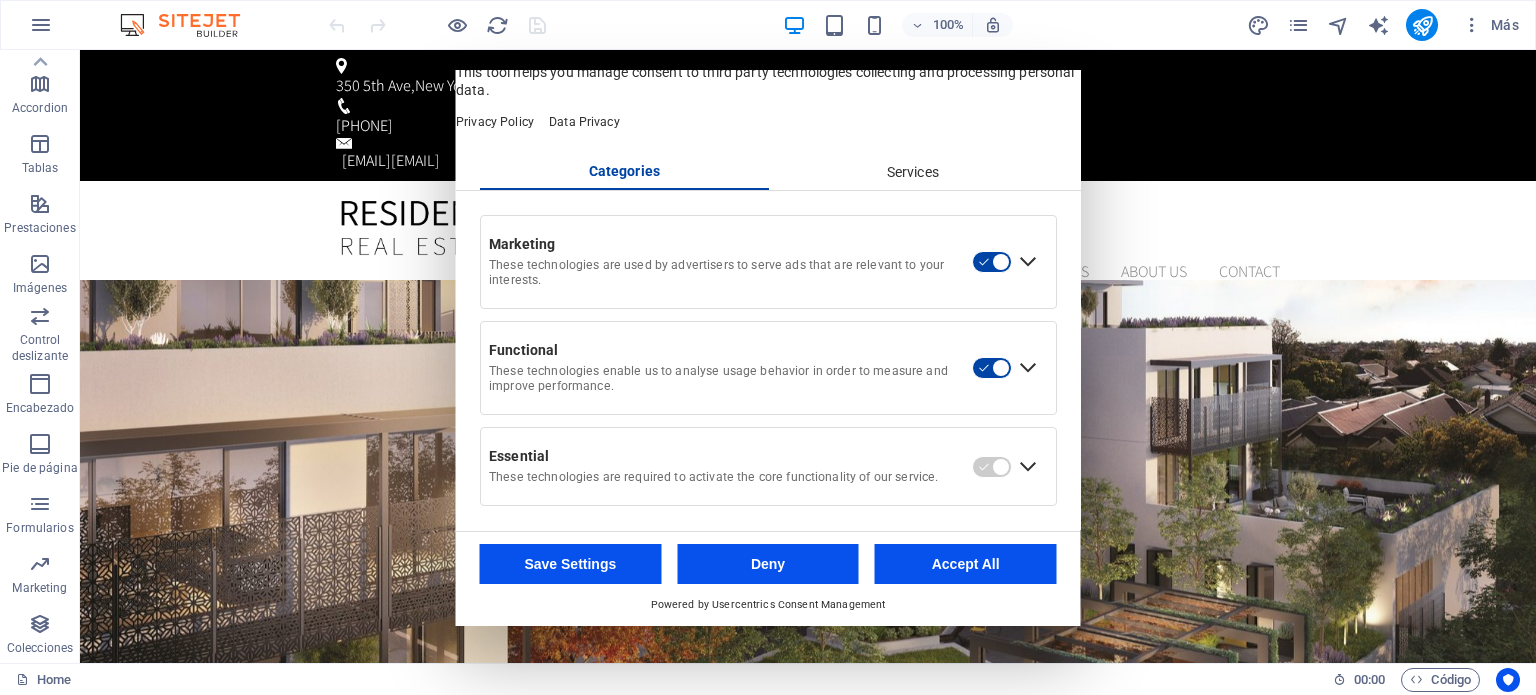 scroll, scrollTop: 0, scrollLeft: 0, axis: both 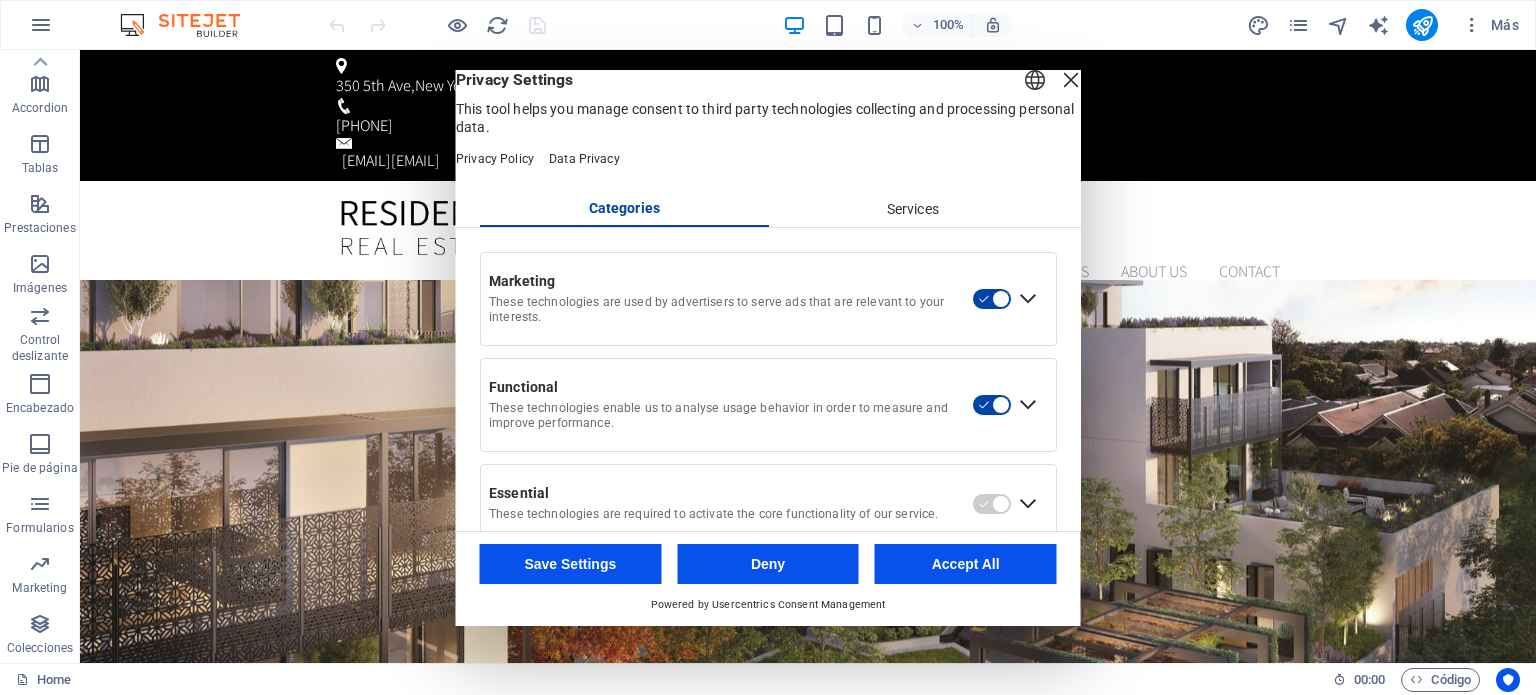click on "Services" at bounding box center [912, 210] 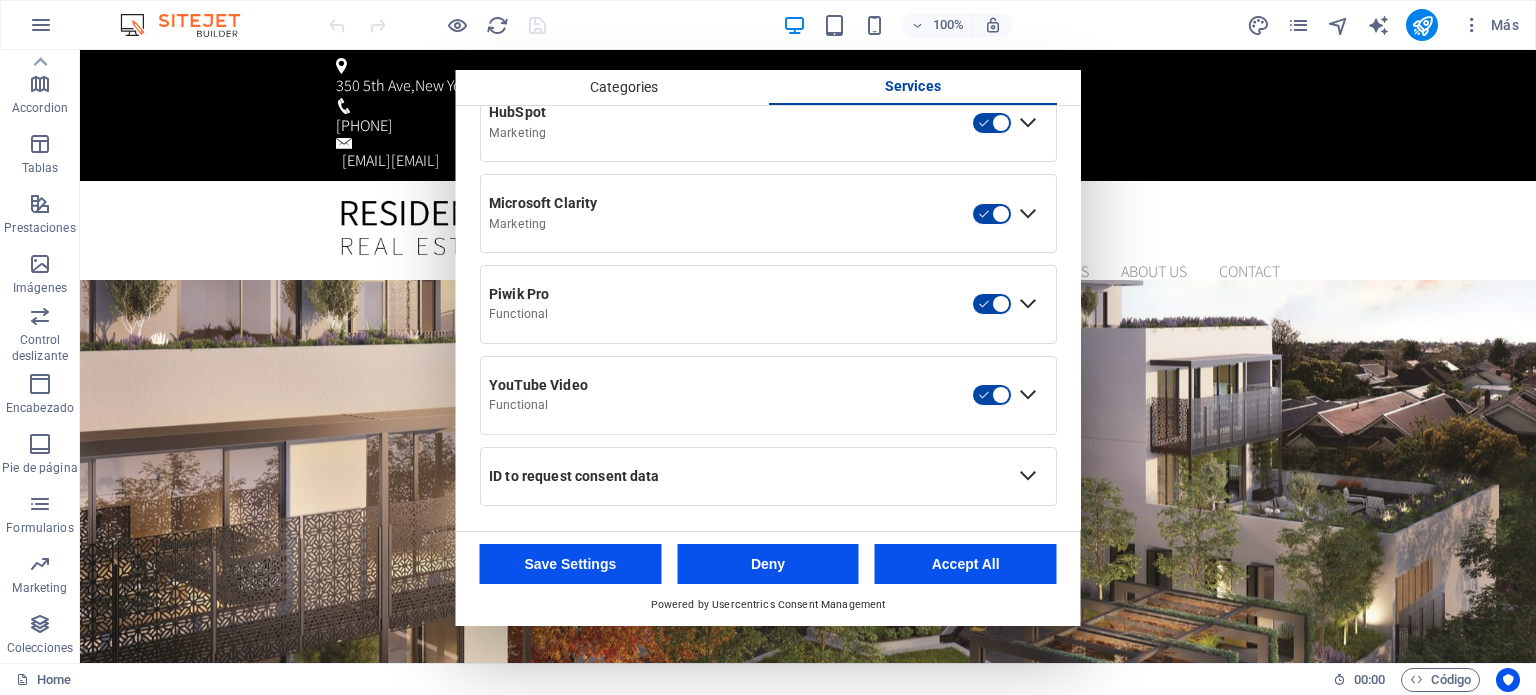 scroll, scrollTop: 538, scrollLeft: 0, axis: vertical 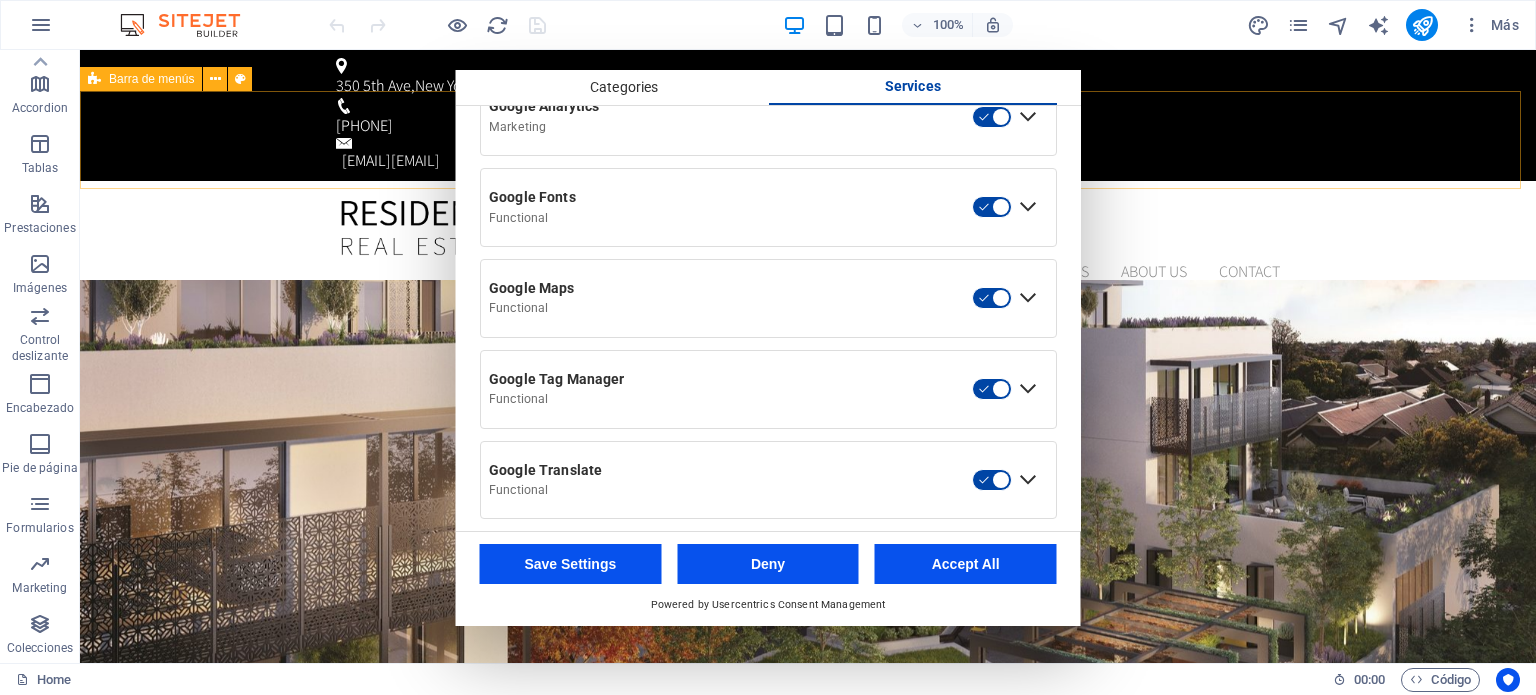 click on "Home Current Project News About us Contact" at bounding box center [808, 241] 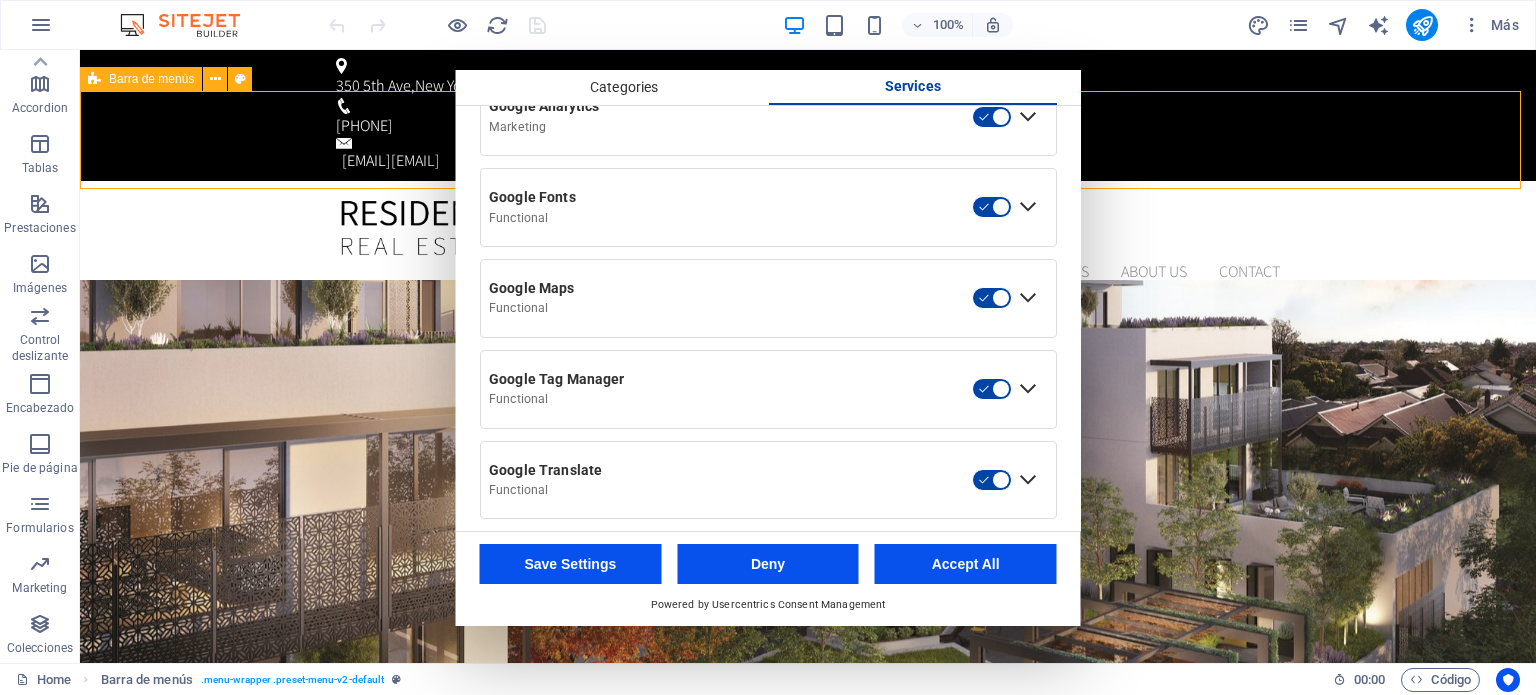 click on "Home Current Project News About us Contact" at bounding box center [808, 241] 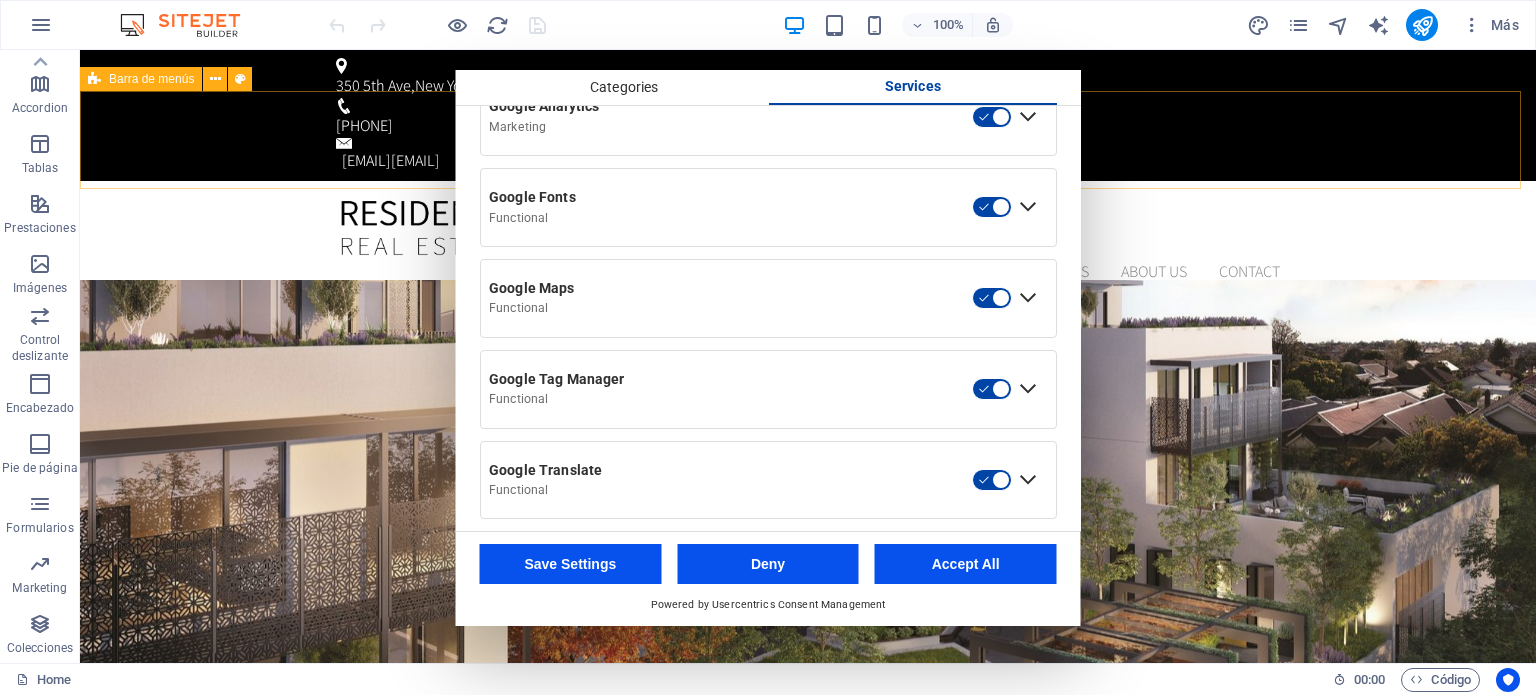 click on "Home Current Project News About us Contact" at bounding box center [808, 241] 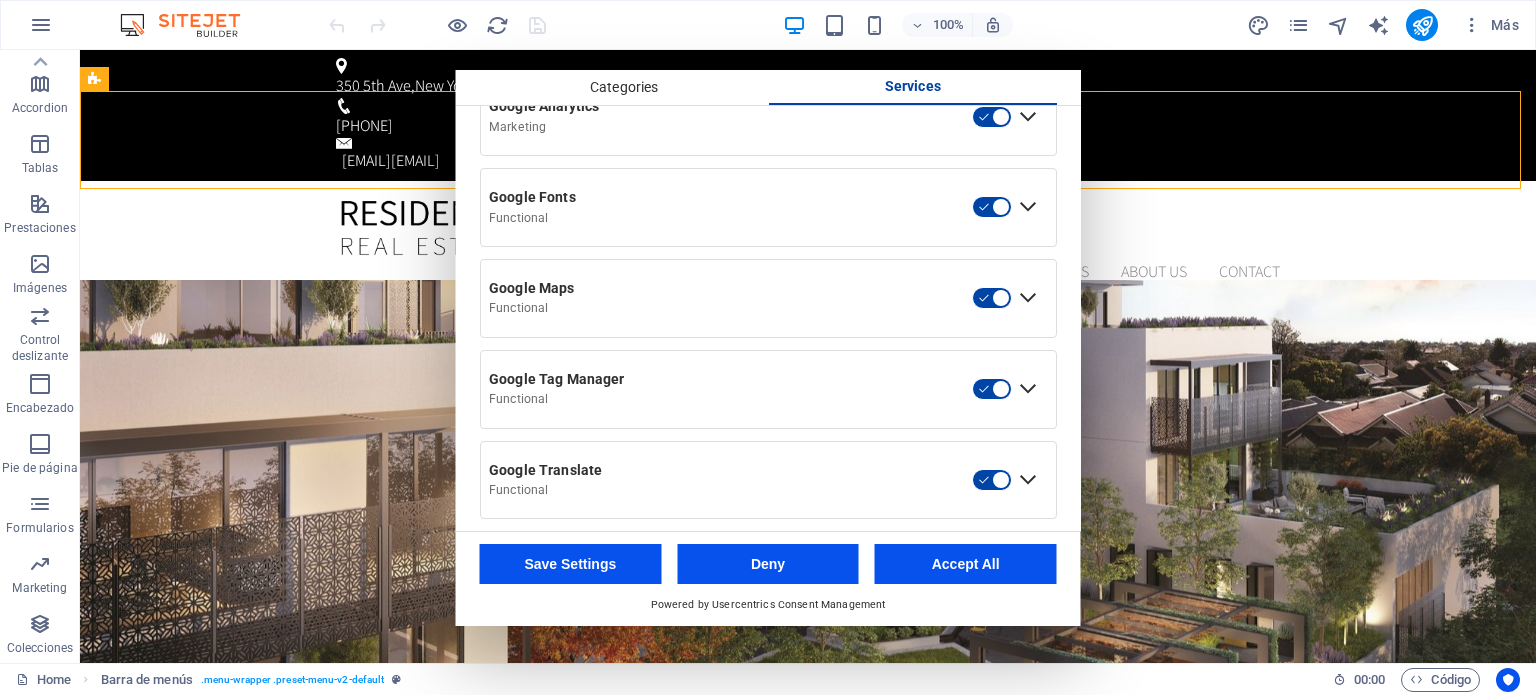 click on "Categories" at bounding box center (624, 88) 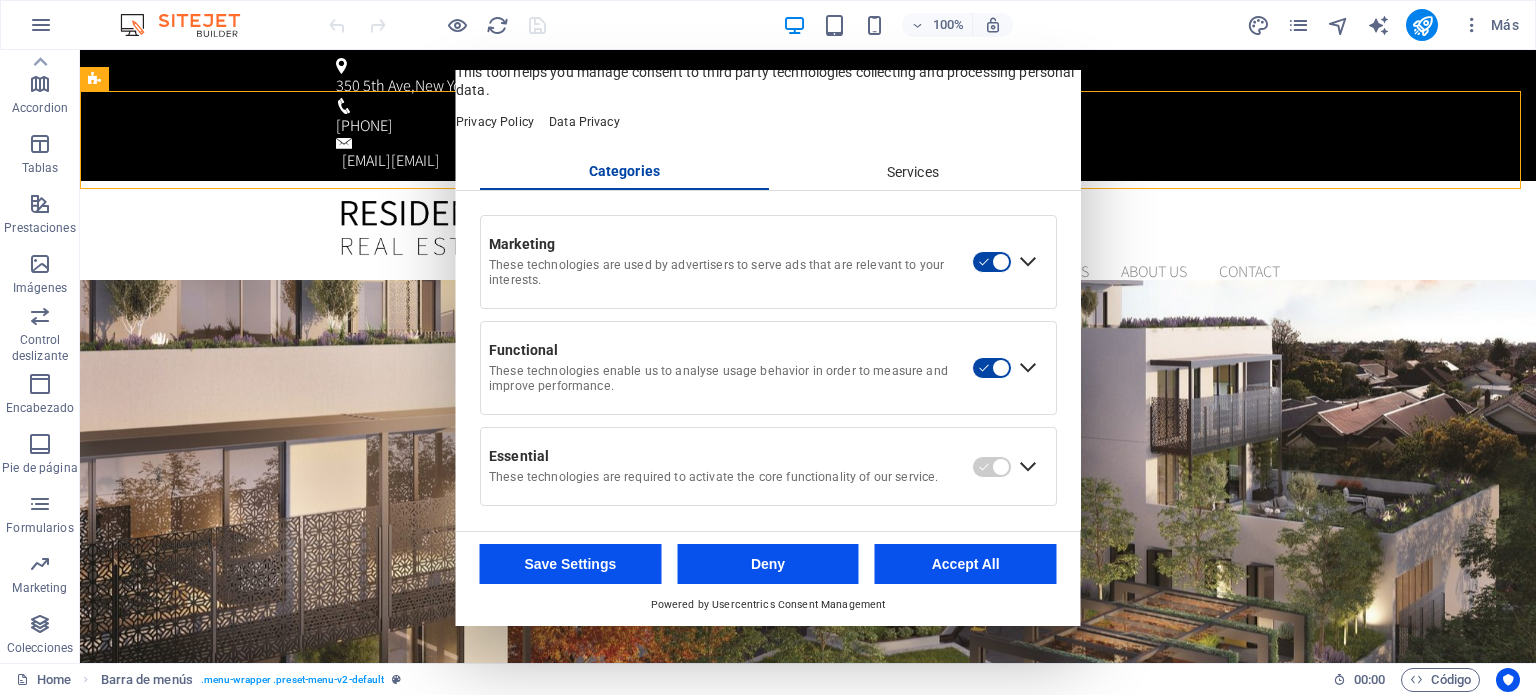 scroll, scrollTop: 0, scrollLeft: 0, axis: both 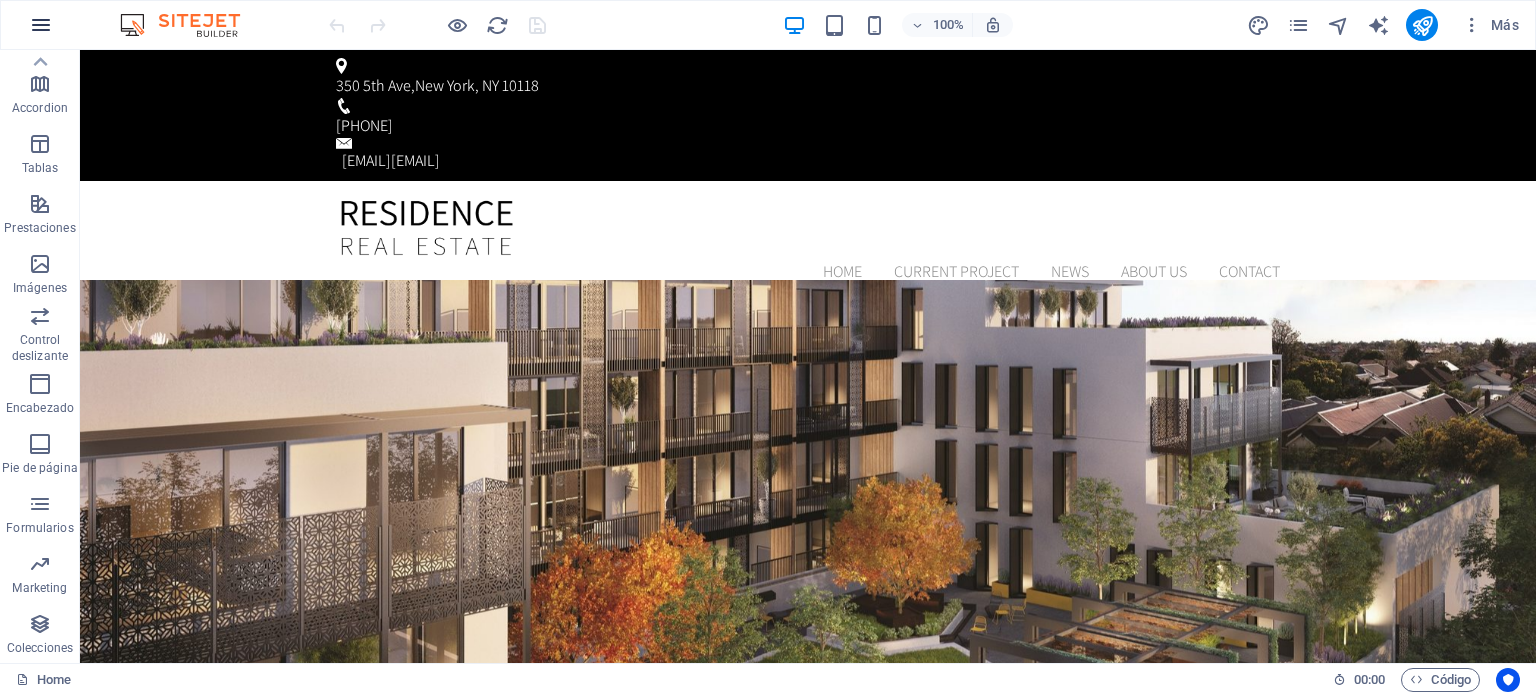 click at bounding box center [41, 25] 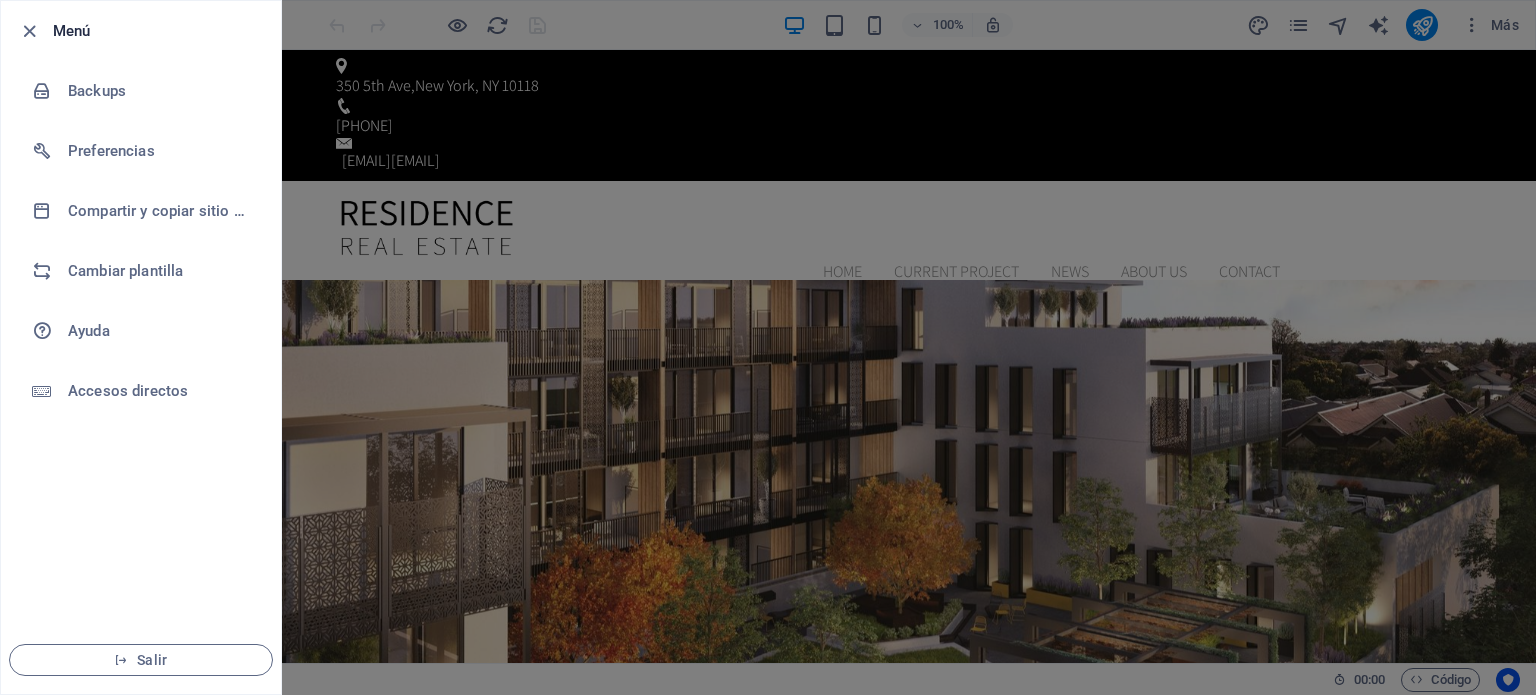 click on "Menú" at bounding box center (159, 31) 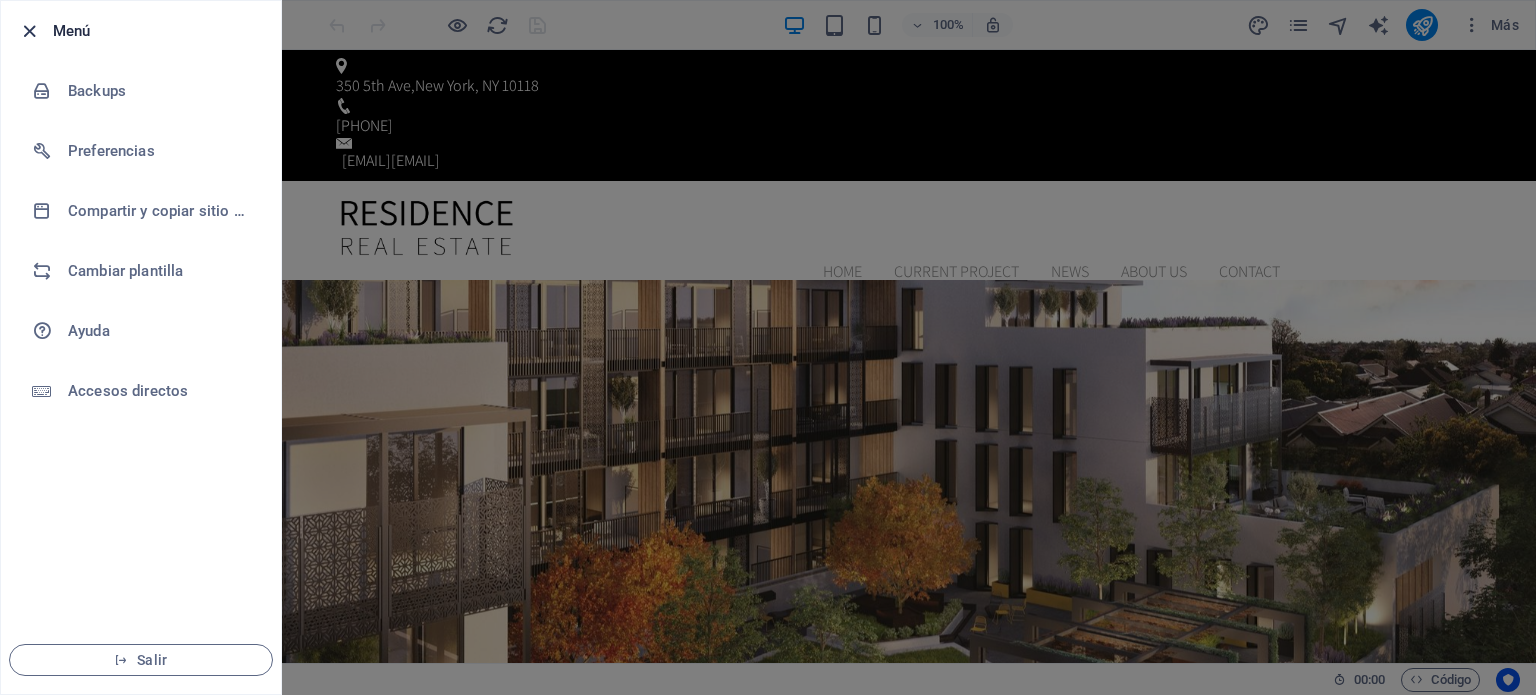 click at bounding box center (29, 31) 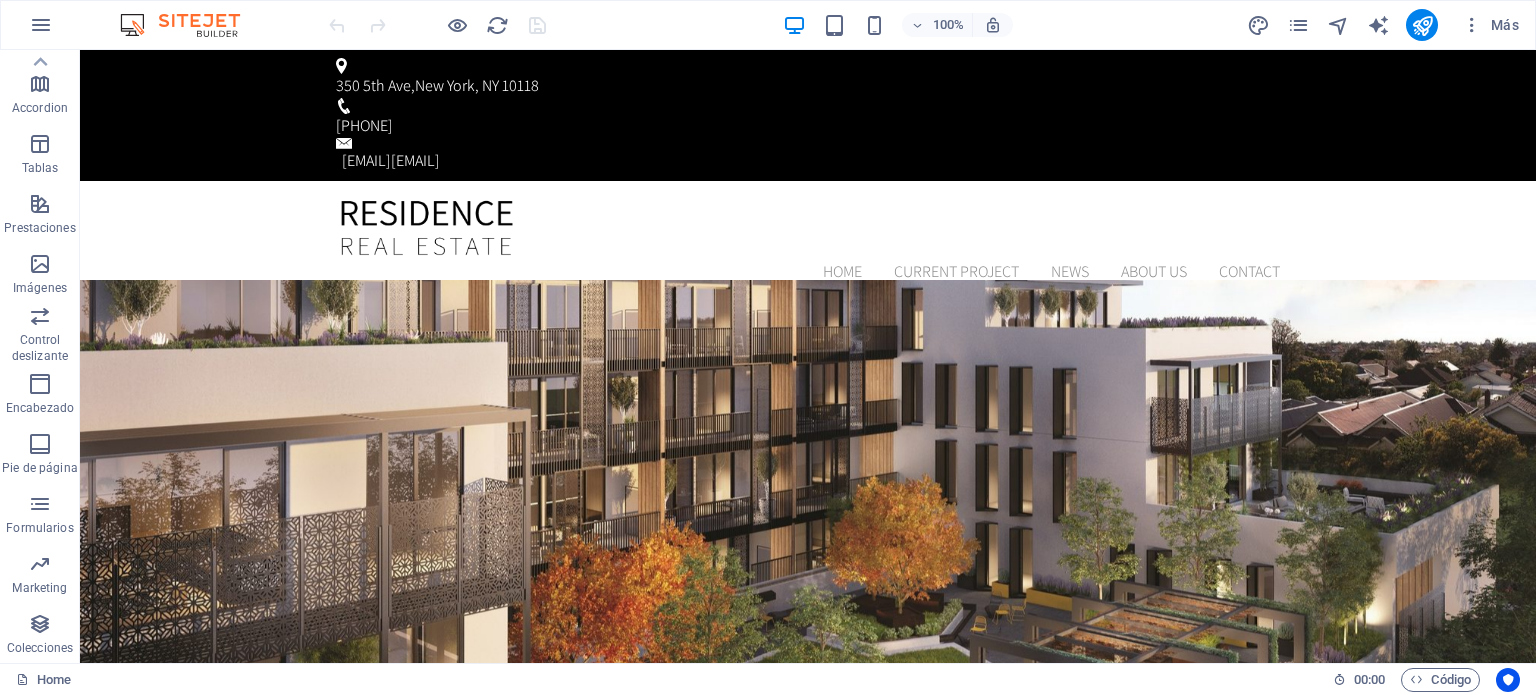 click at bounding box center (41, 25) 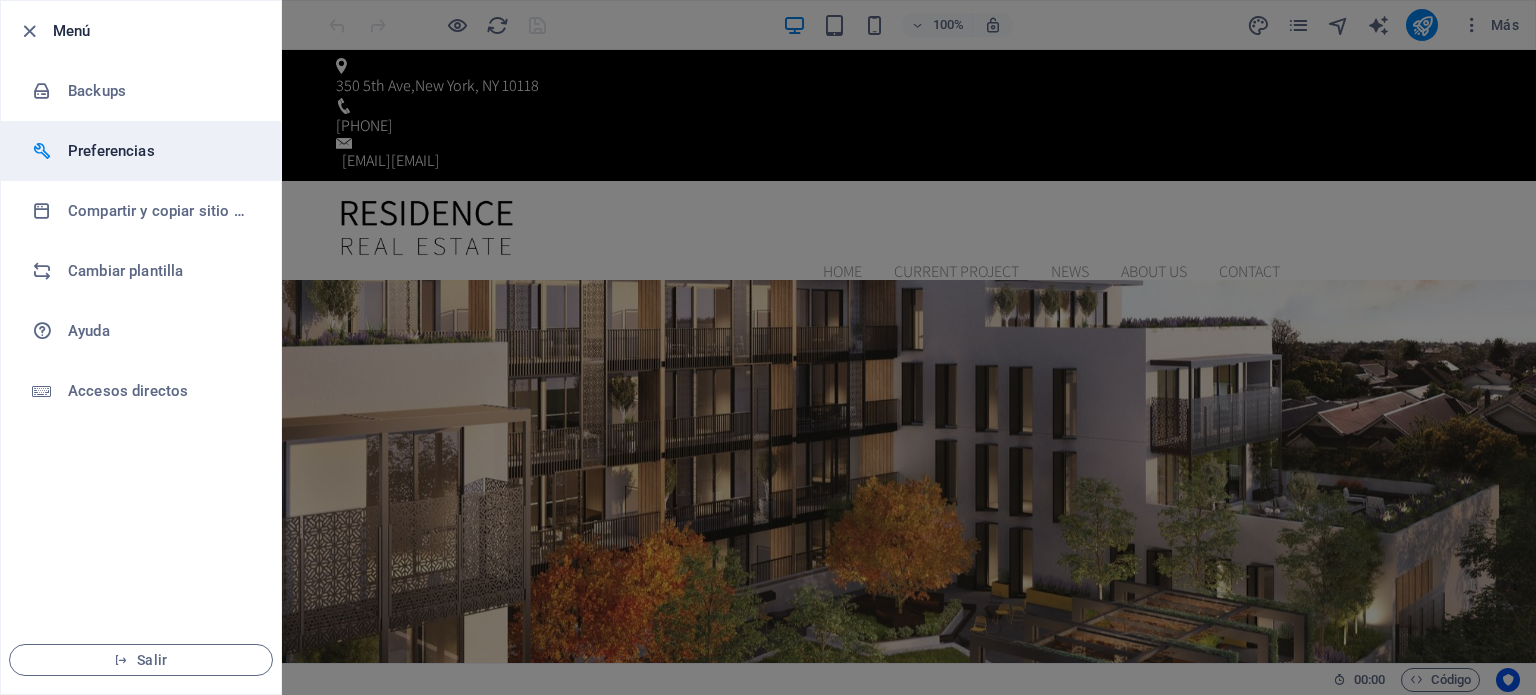 click on "Preferencias" at bounding box center (141, 151) 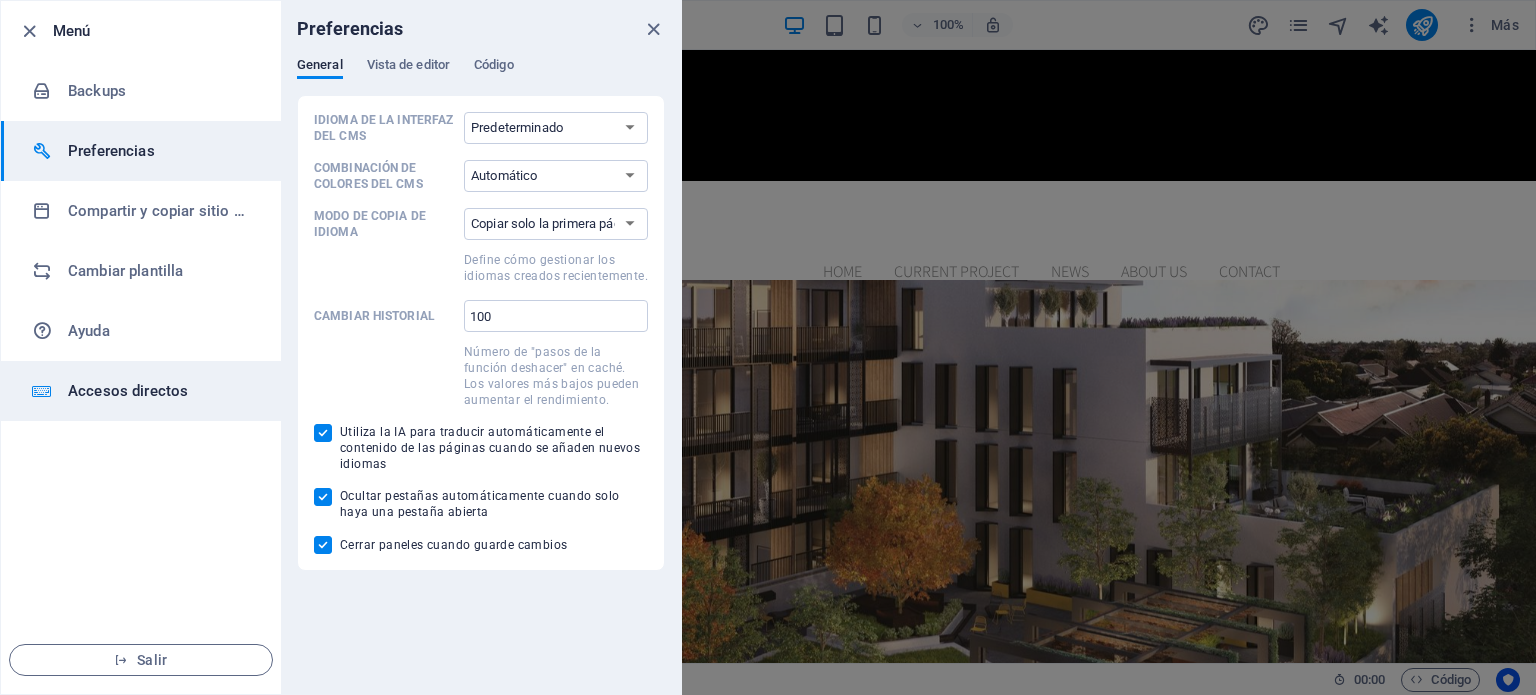 click on "Accesos directos" at bounding box center [160, 391] 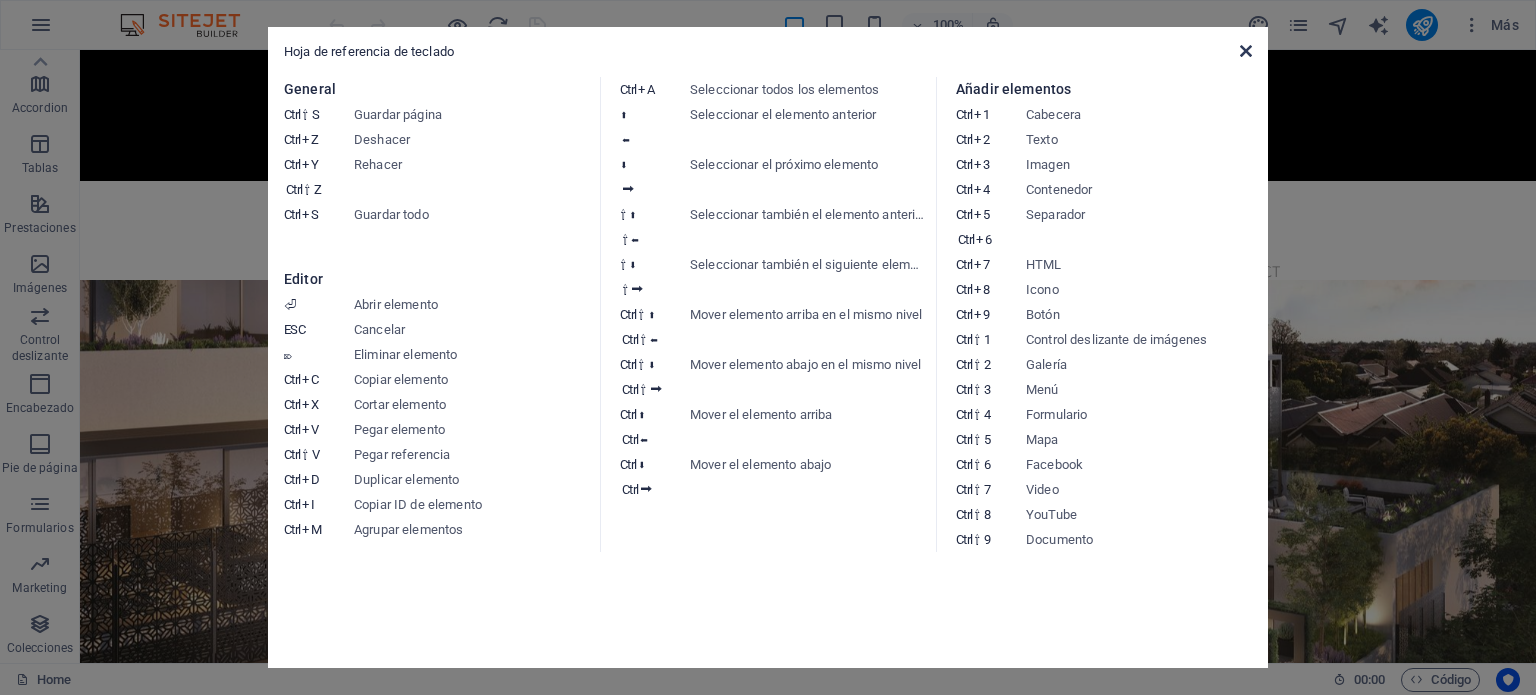 click at bounding box center (1246, 51) 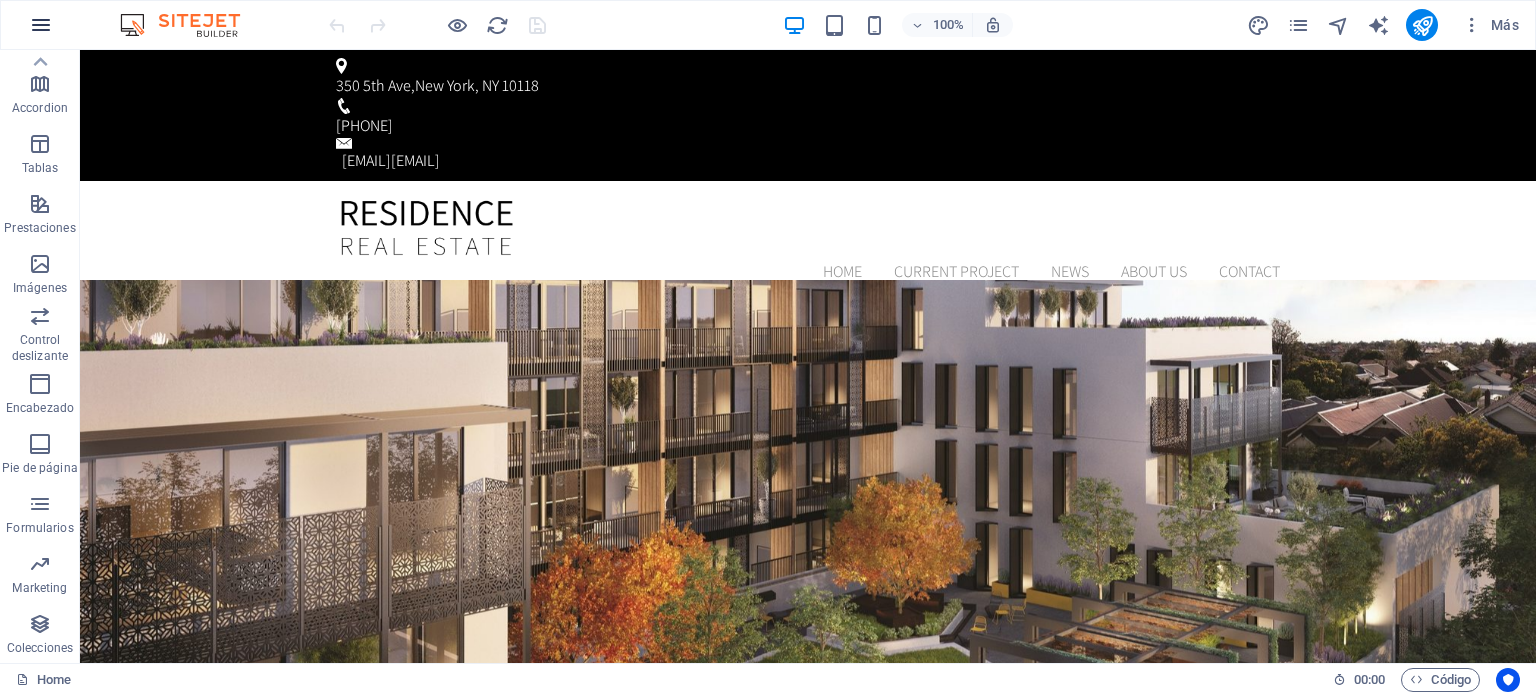 click at bounding box center [41, 25] 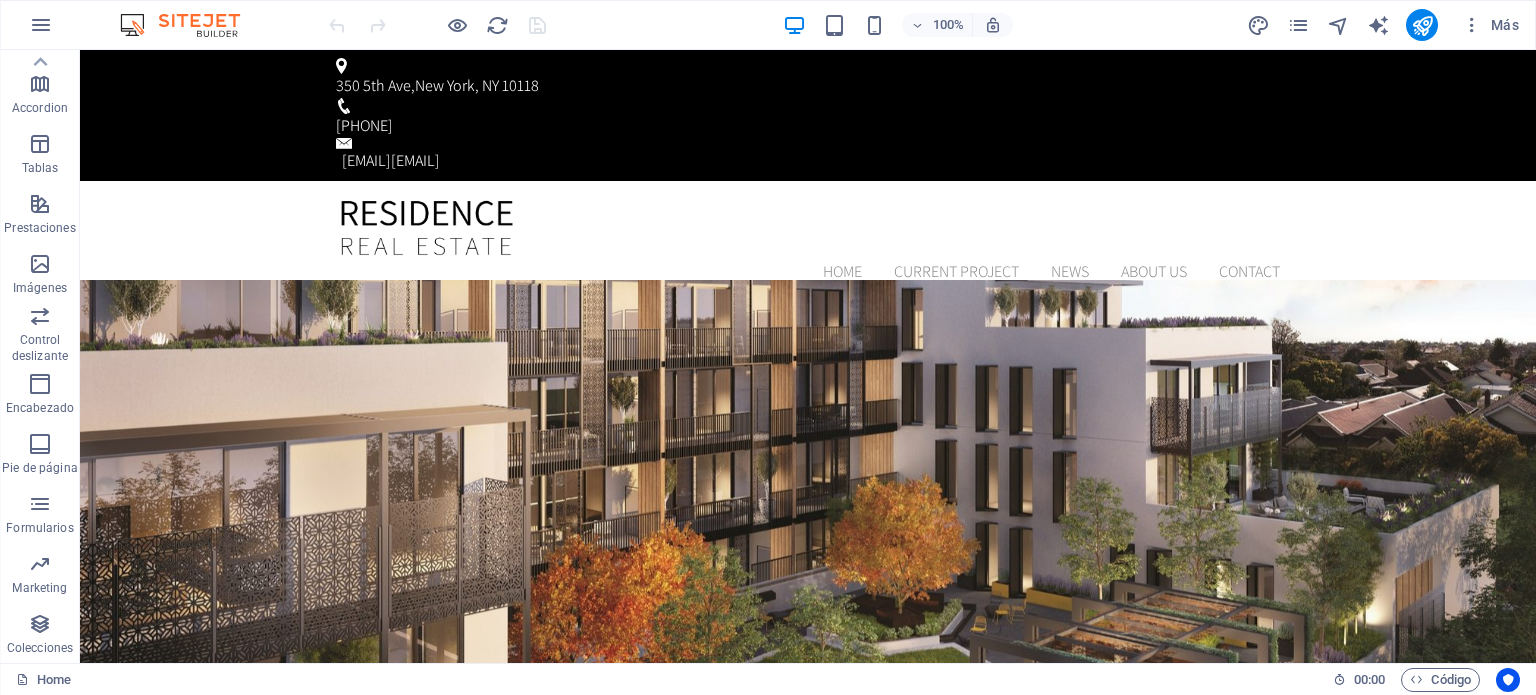 type 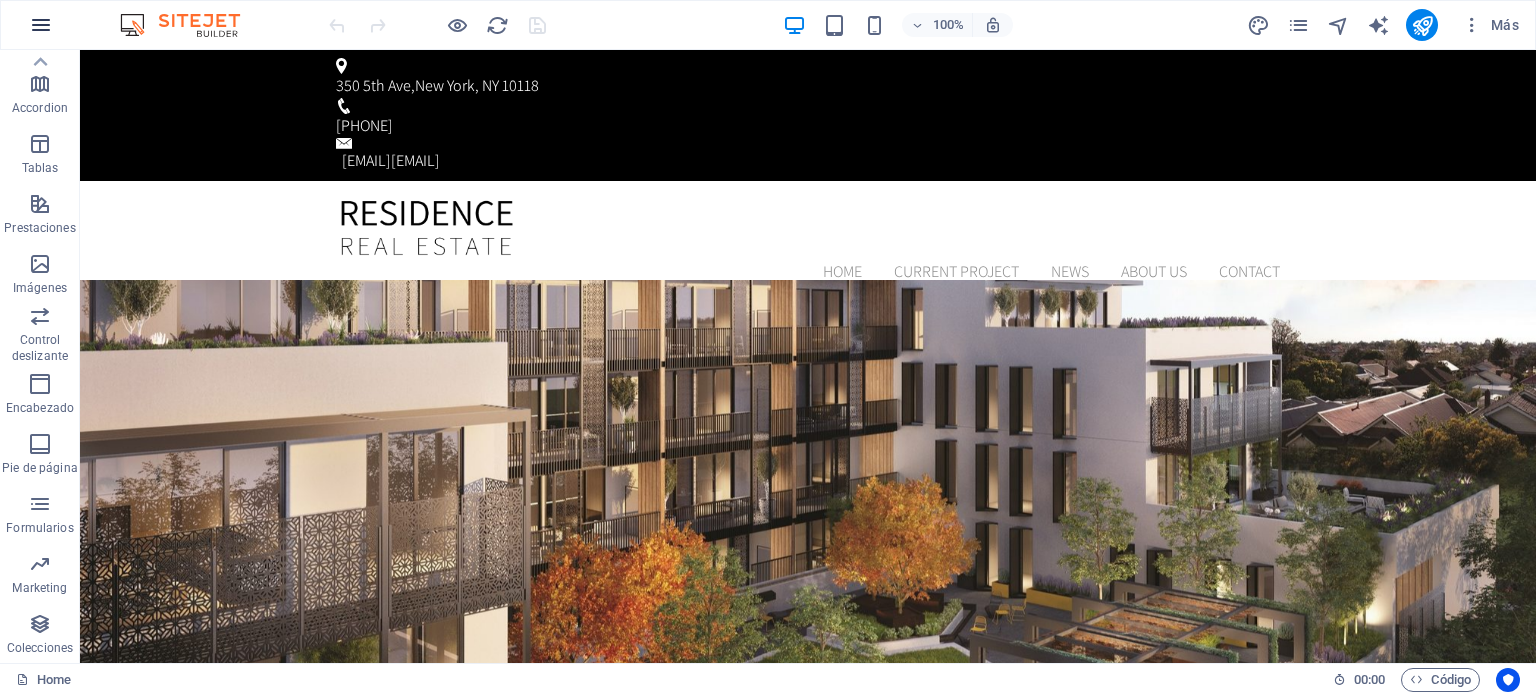 click at bounding box center [41, 25] 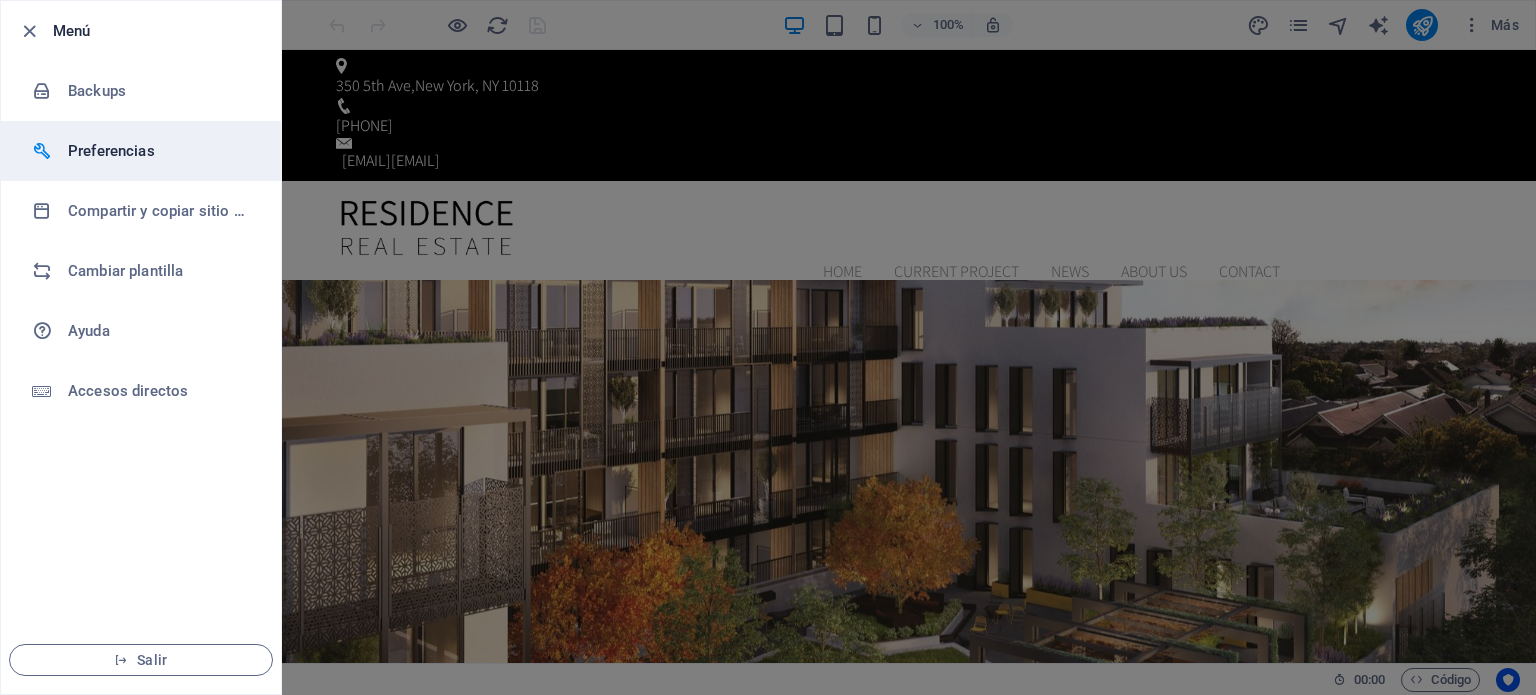 click on "Preferencias" at bounding box center (160, 151) 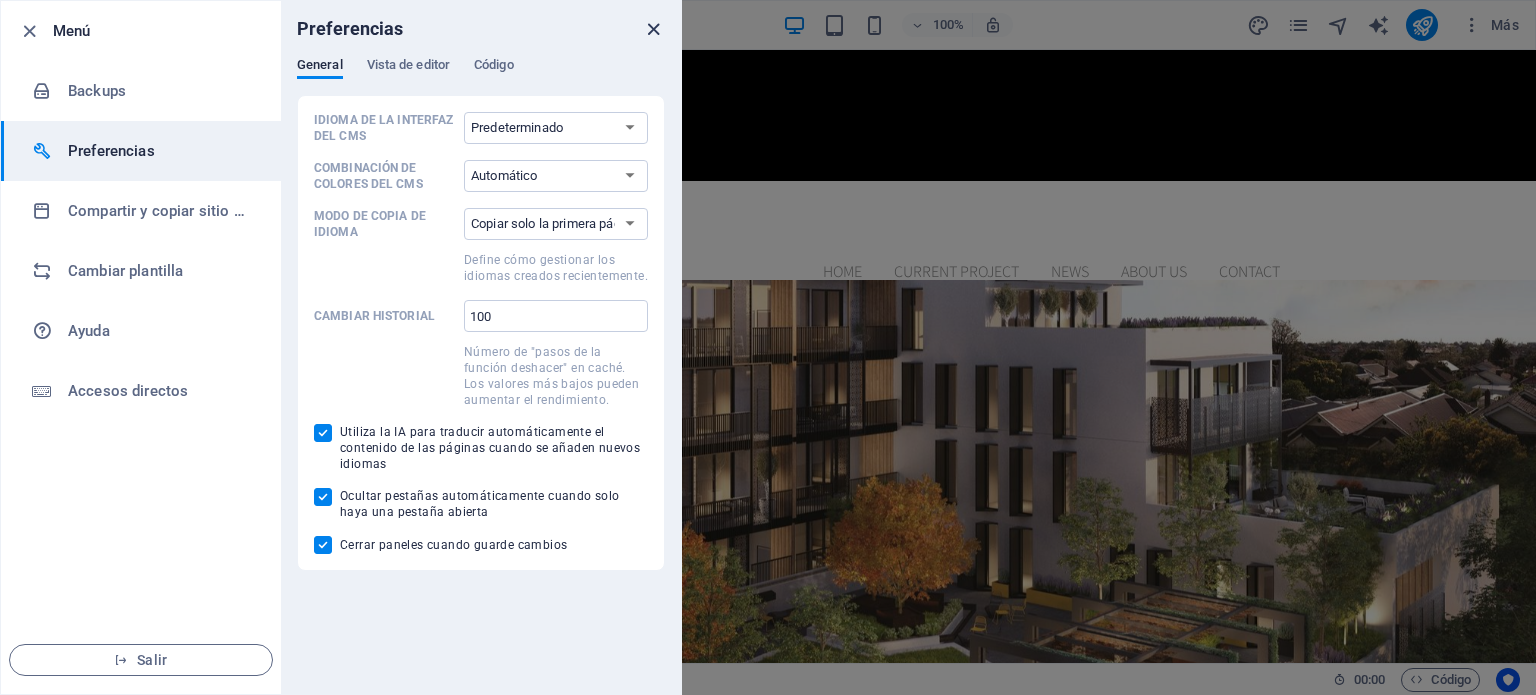 click at bounding box center [653, 29] 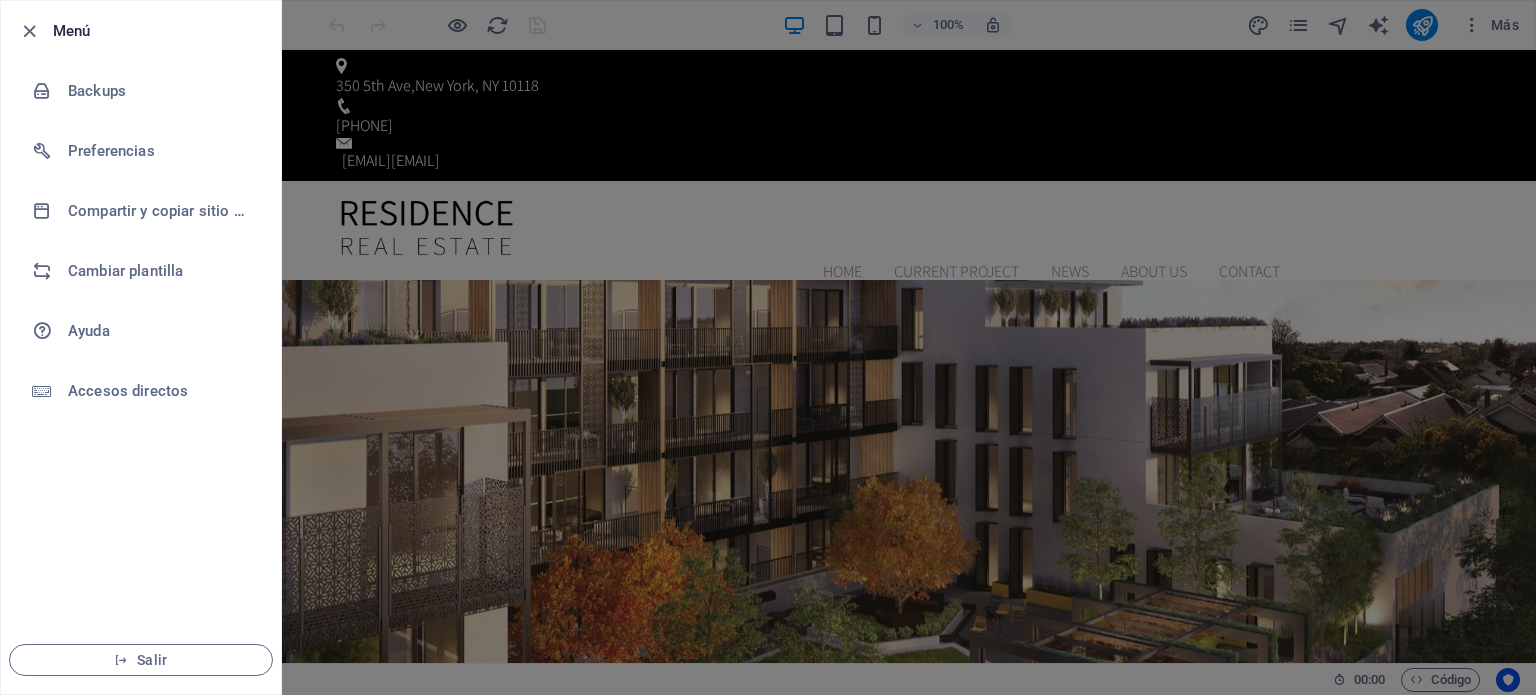 click at bounding box center (768, 347) 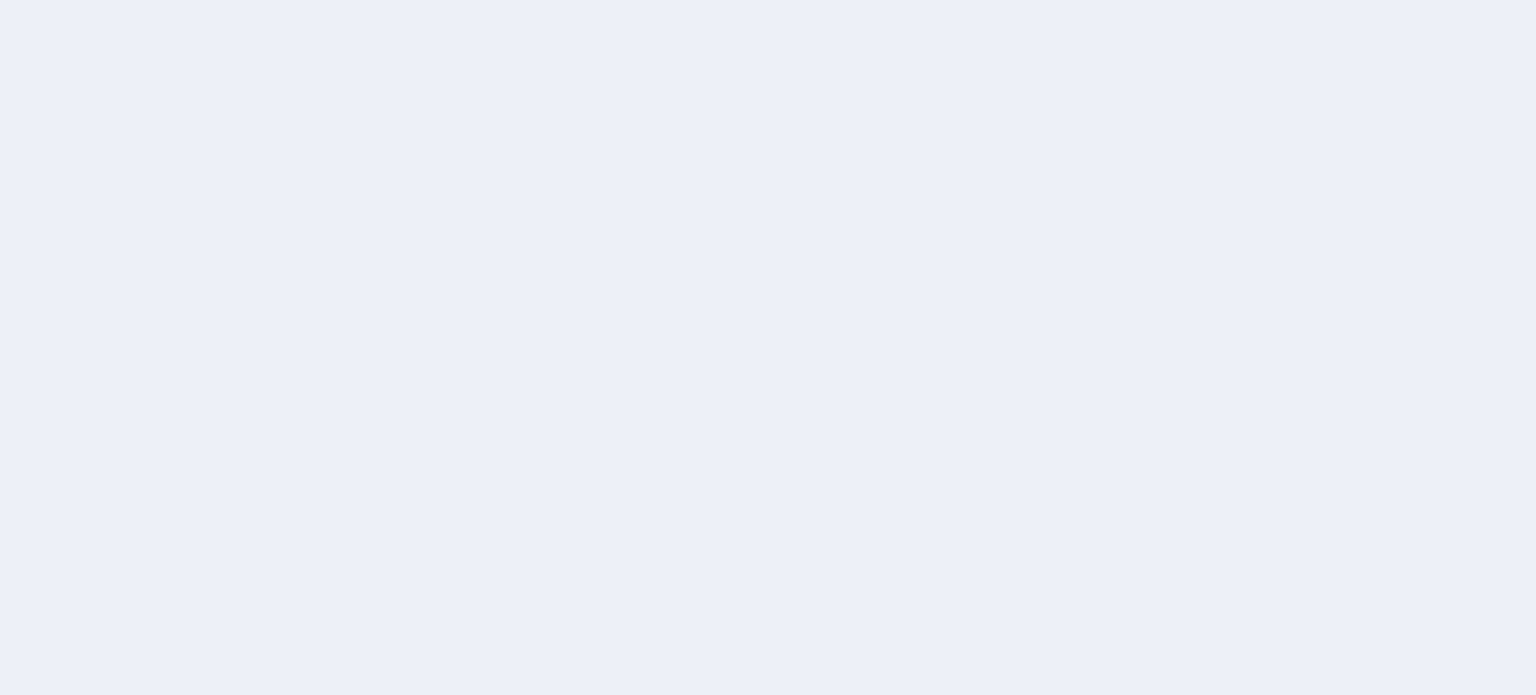 scroll, scrollTop: 0, scrollLeft: 0, axis: both 